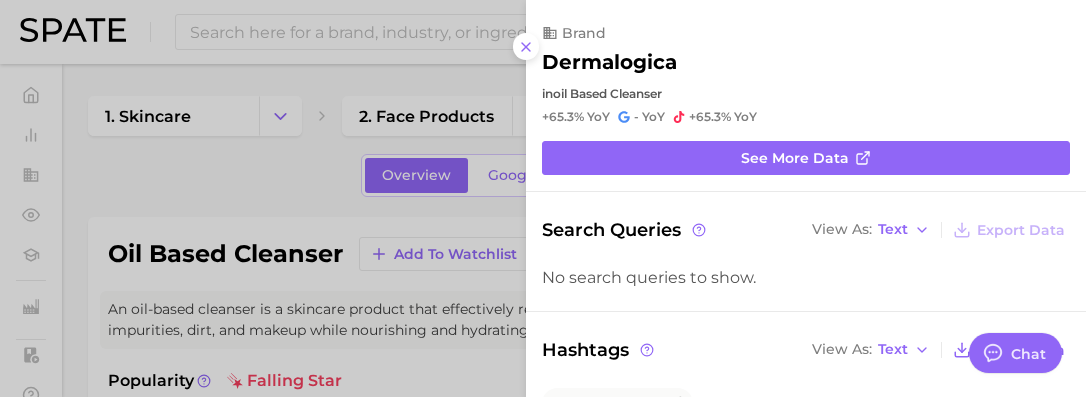 scroll, scrollTop: 900, scrollLeft: 0, axis: vertical 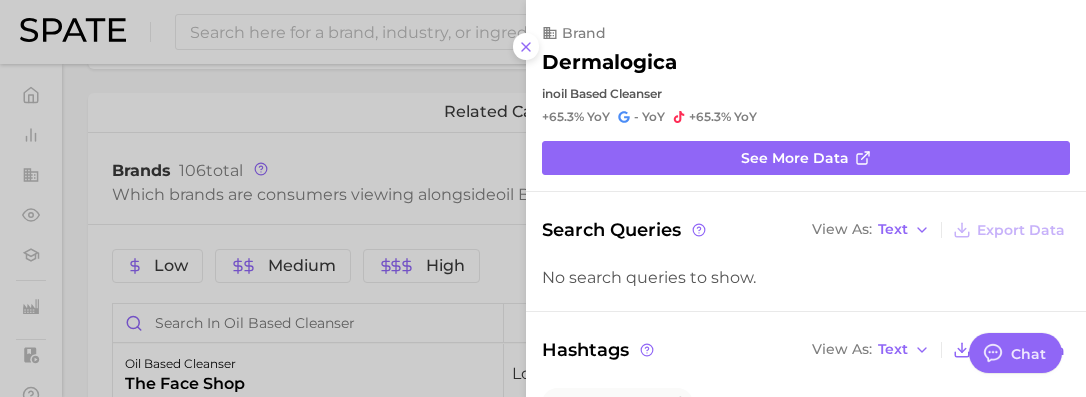 type on "x" 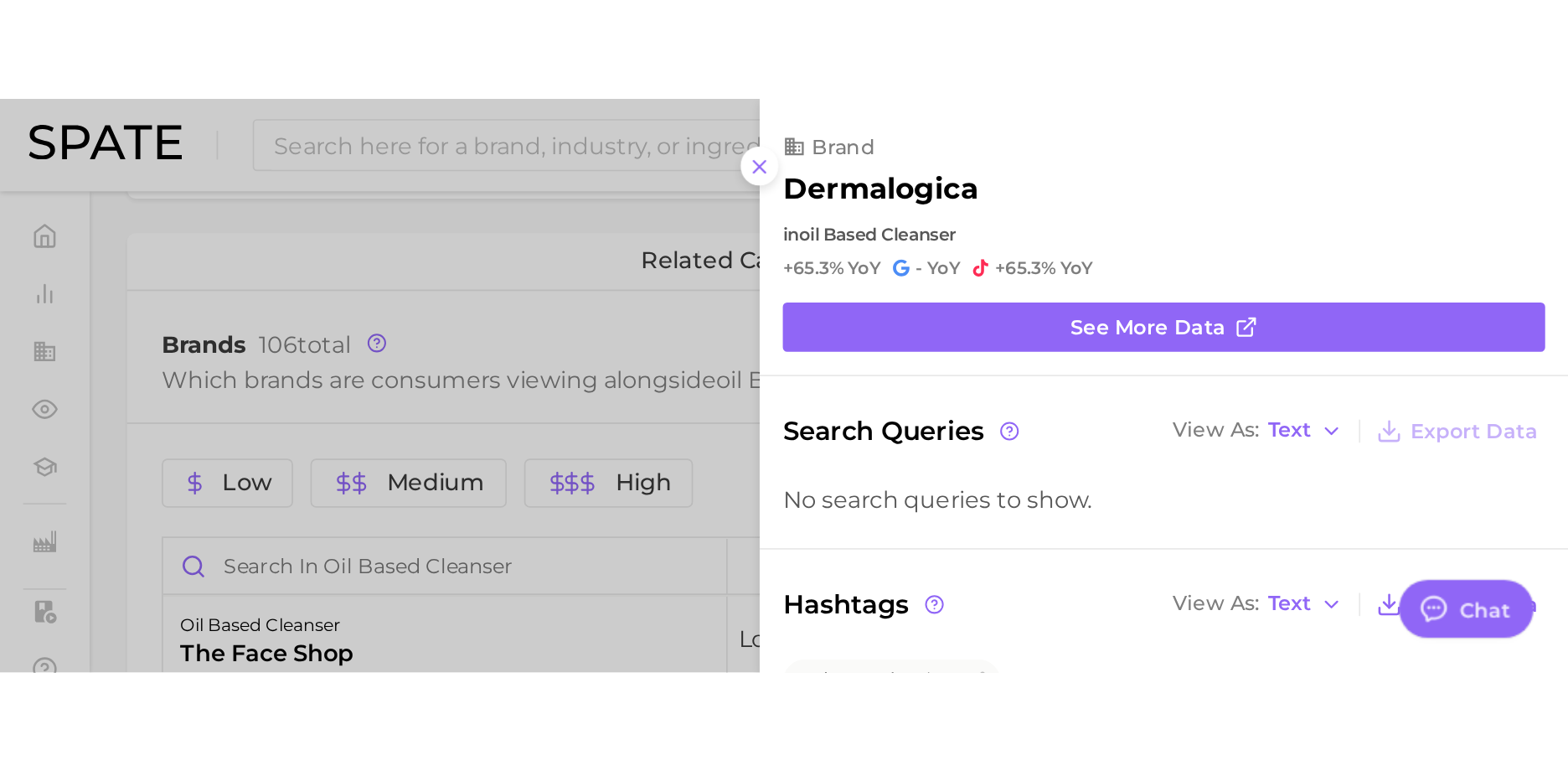 scroll, scrollTop: 251, scrollLeft: 0, axis: vertical 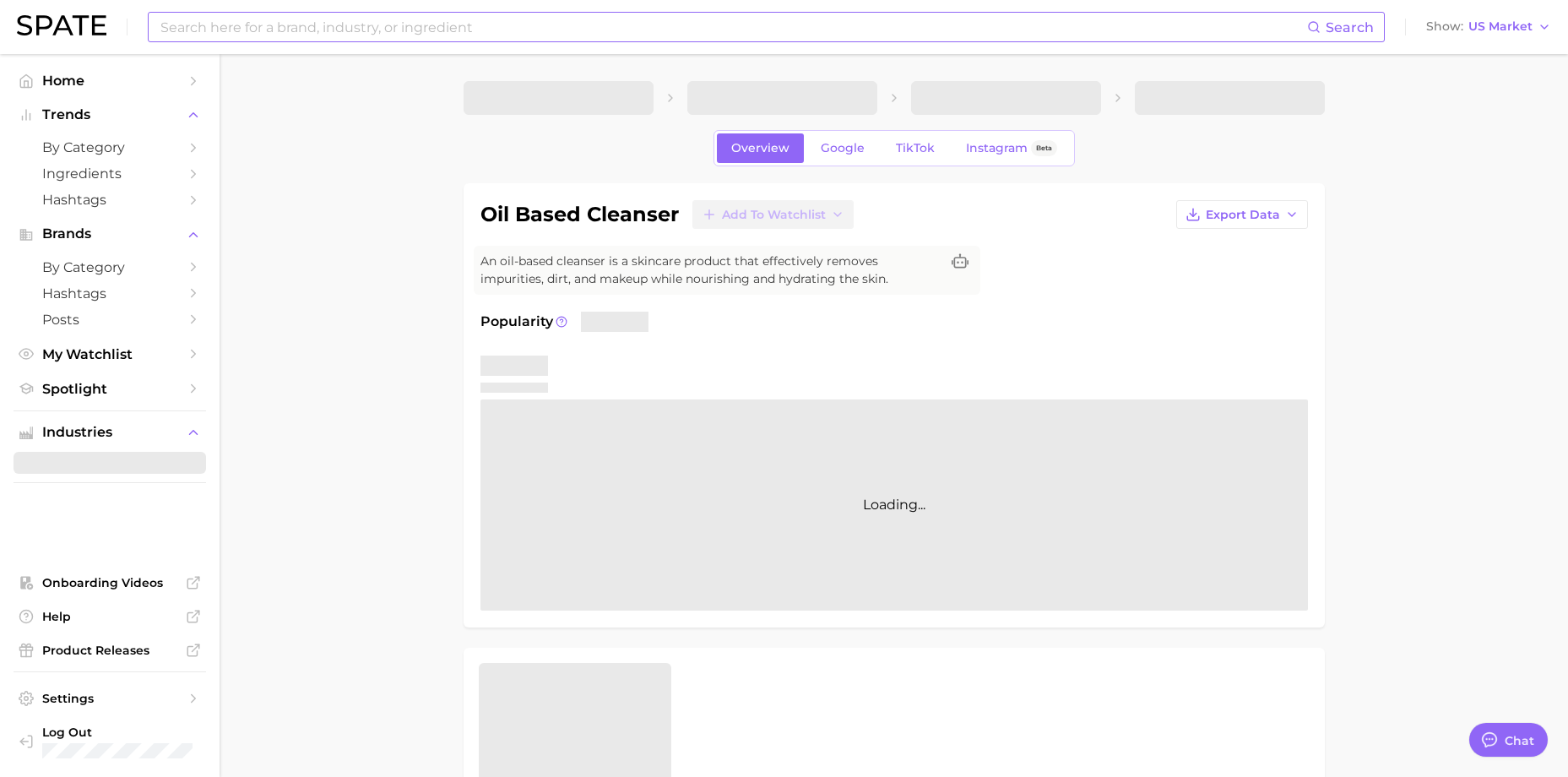 type on "x" 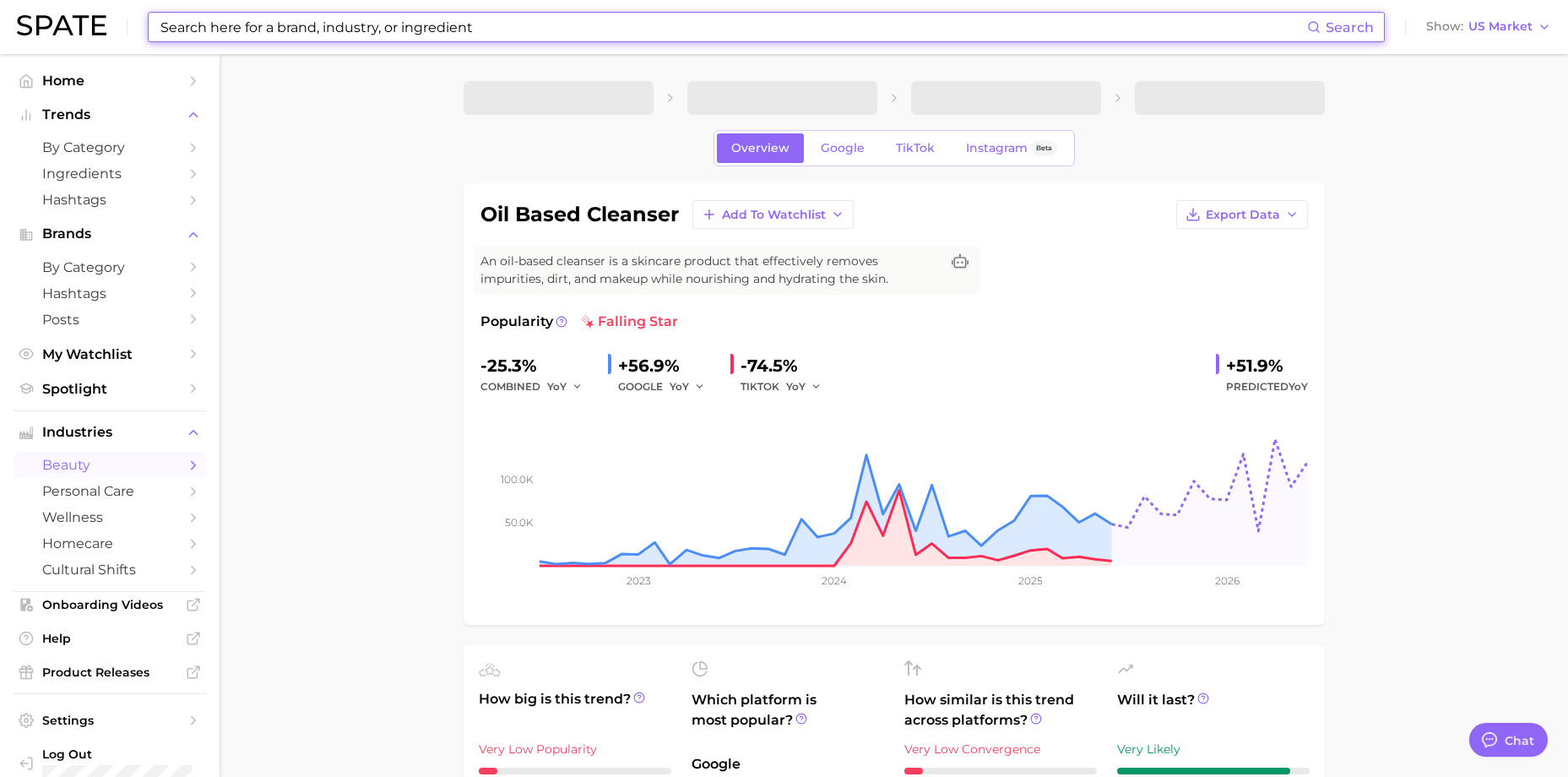 click at bounding box center (733, 27) 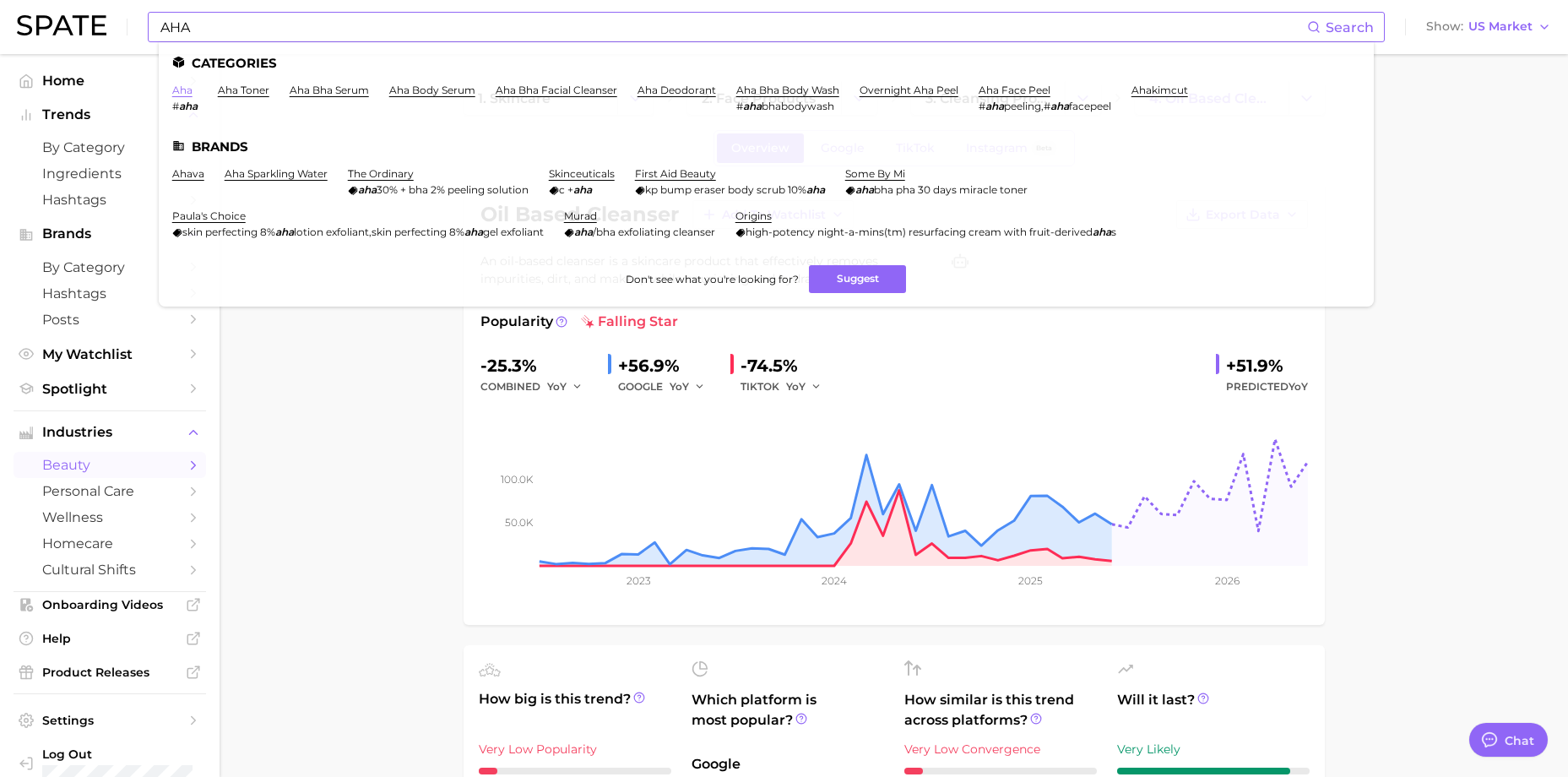 click on "aha" at bounding box center [182, 90] 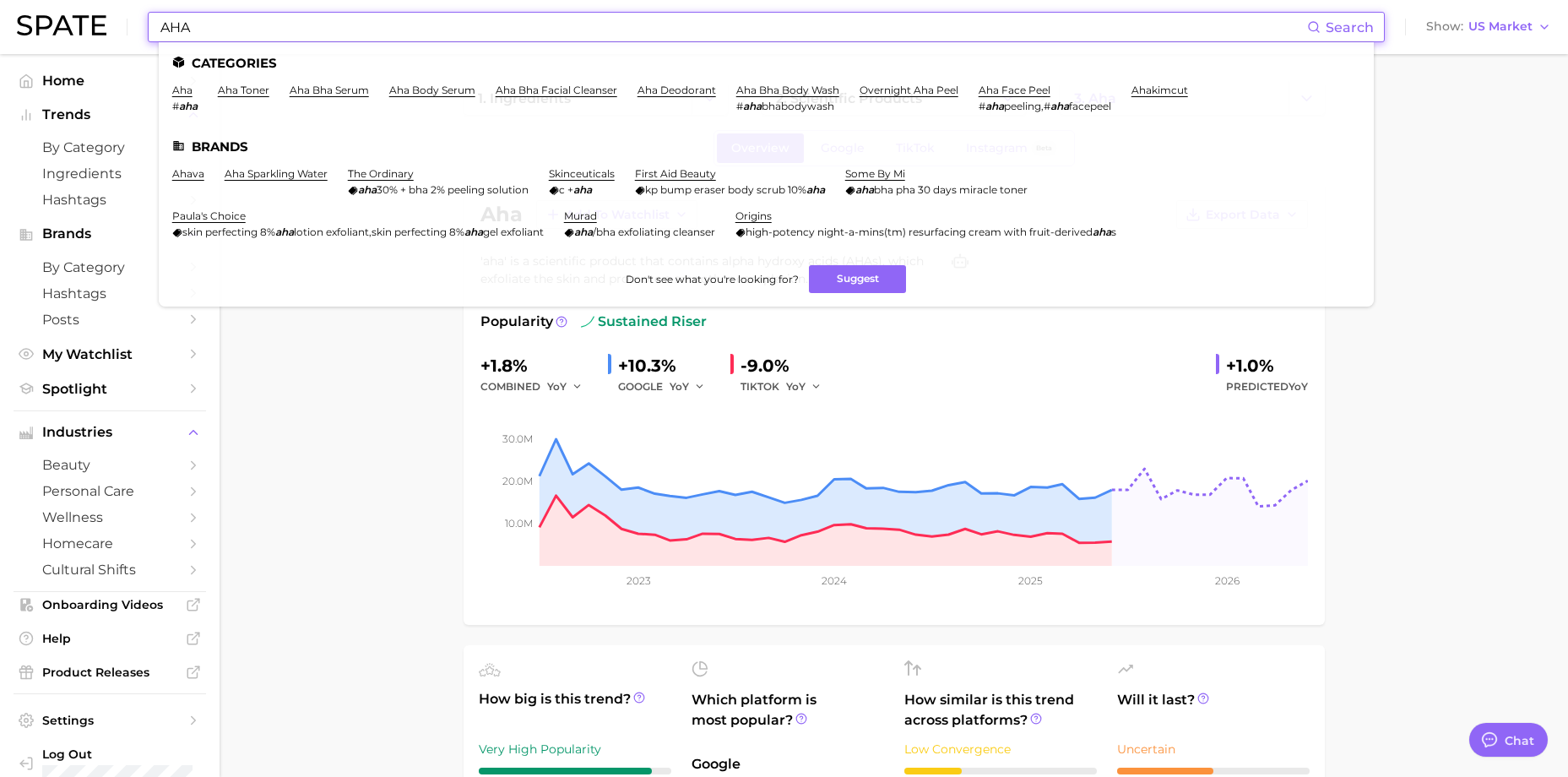 click on "AHA" at bounding box center (733, 27) 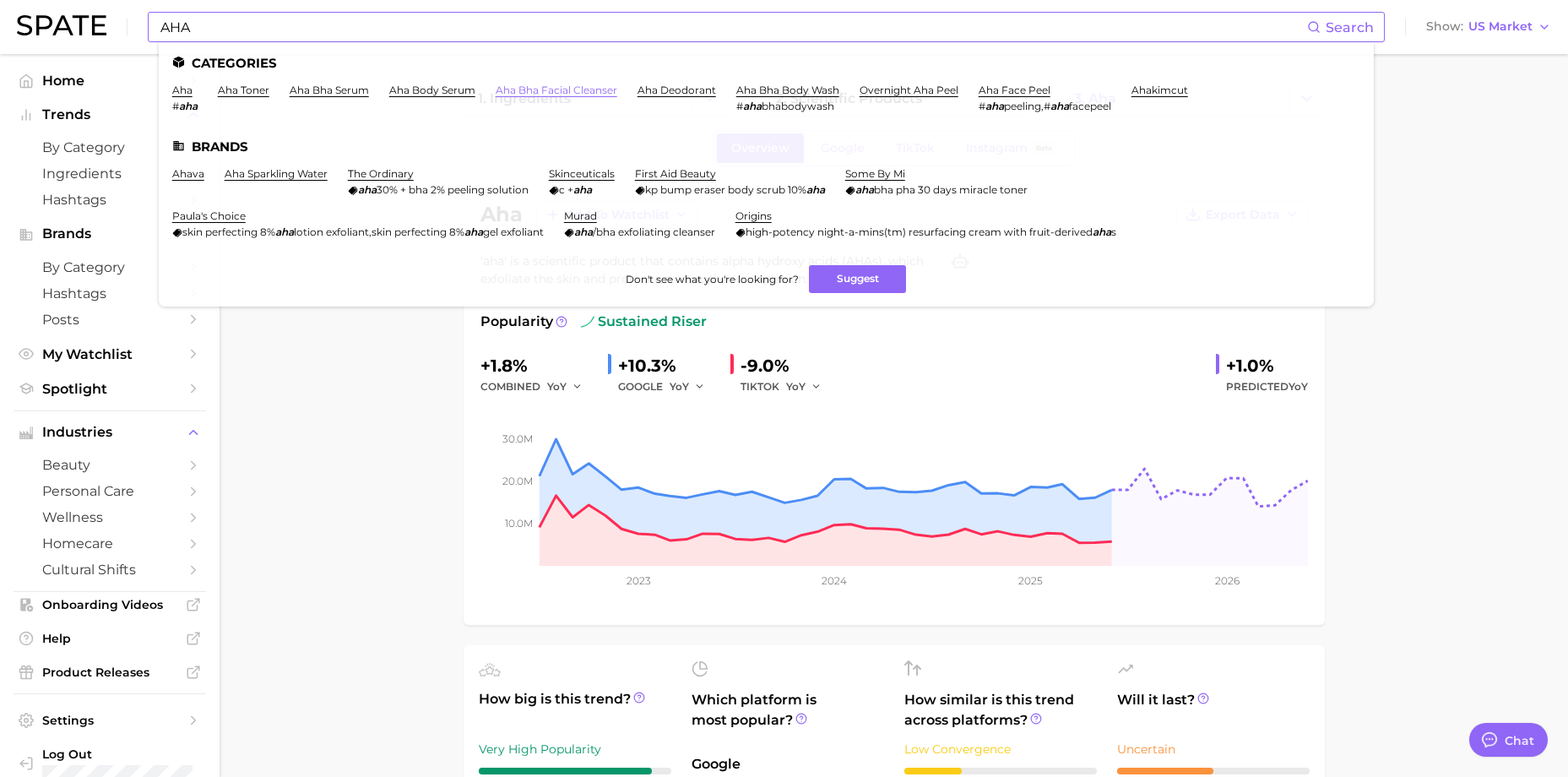click on "aha bha facial cleanser" at bounding box center (556, 90) 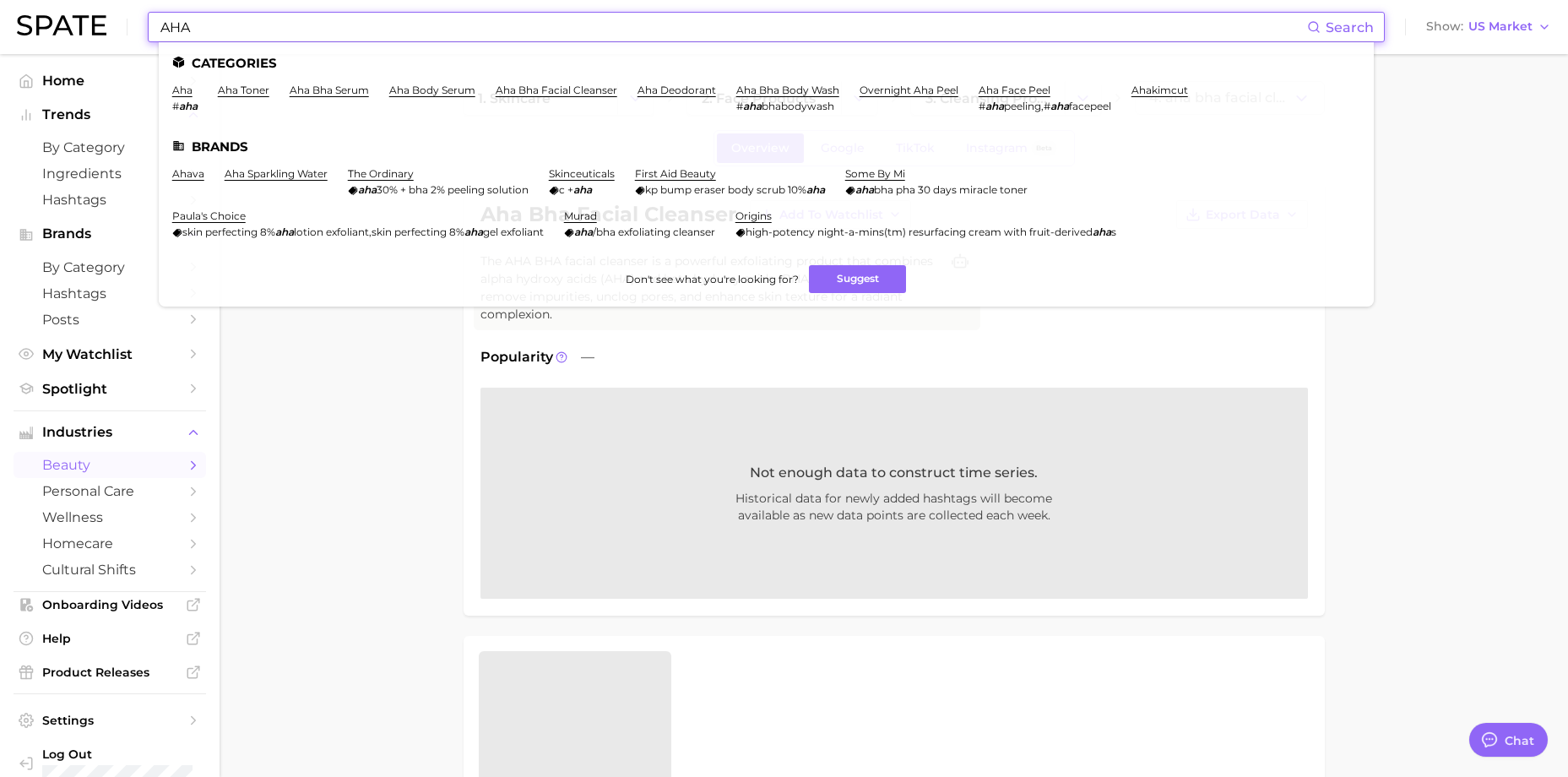 click on "AHA" at bounding box center (733, 27) 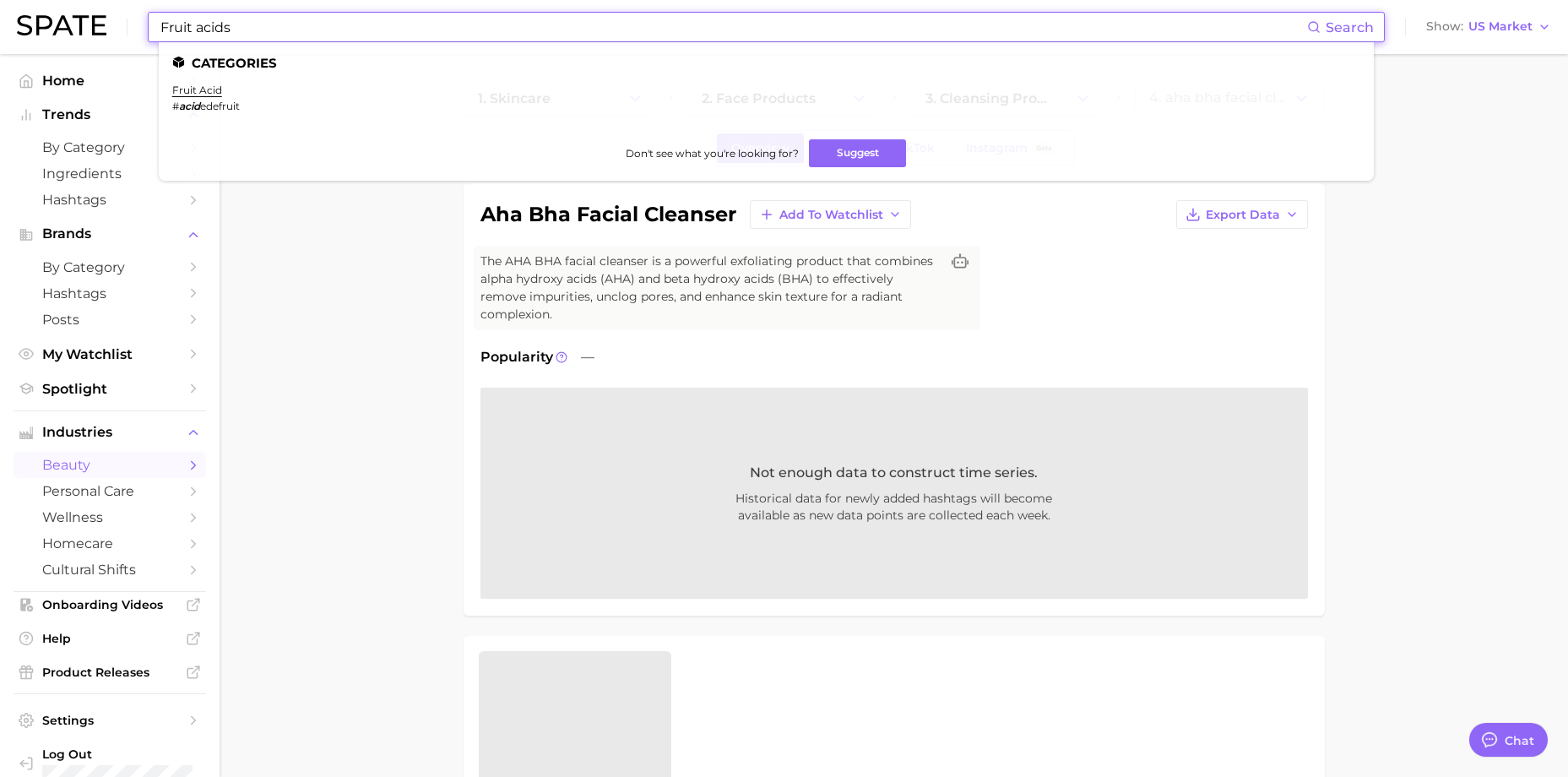 type on "Fruit acids" 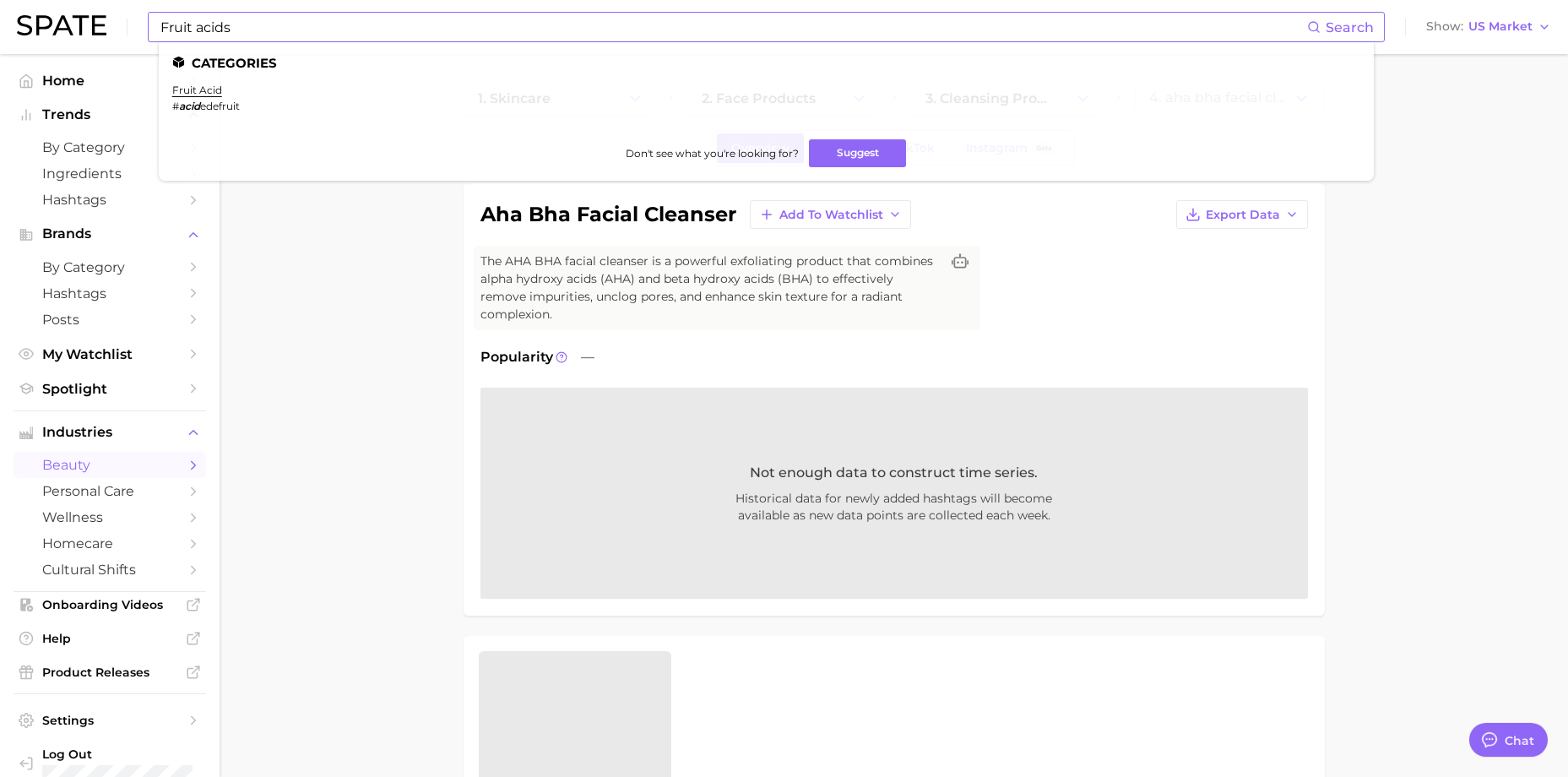 click on "fruit acid # acid edefruit" at bounding box center [206, 98] 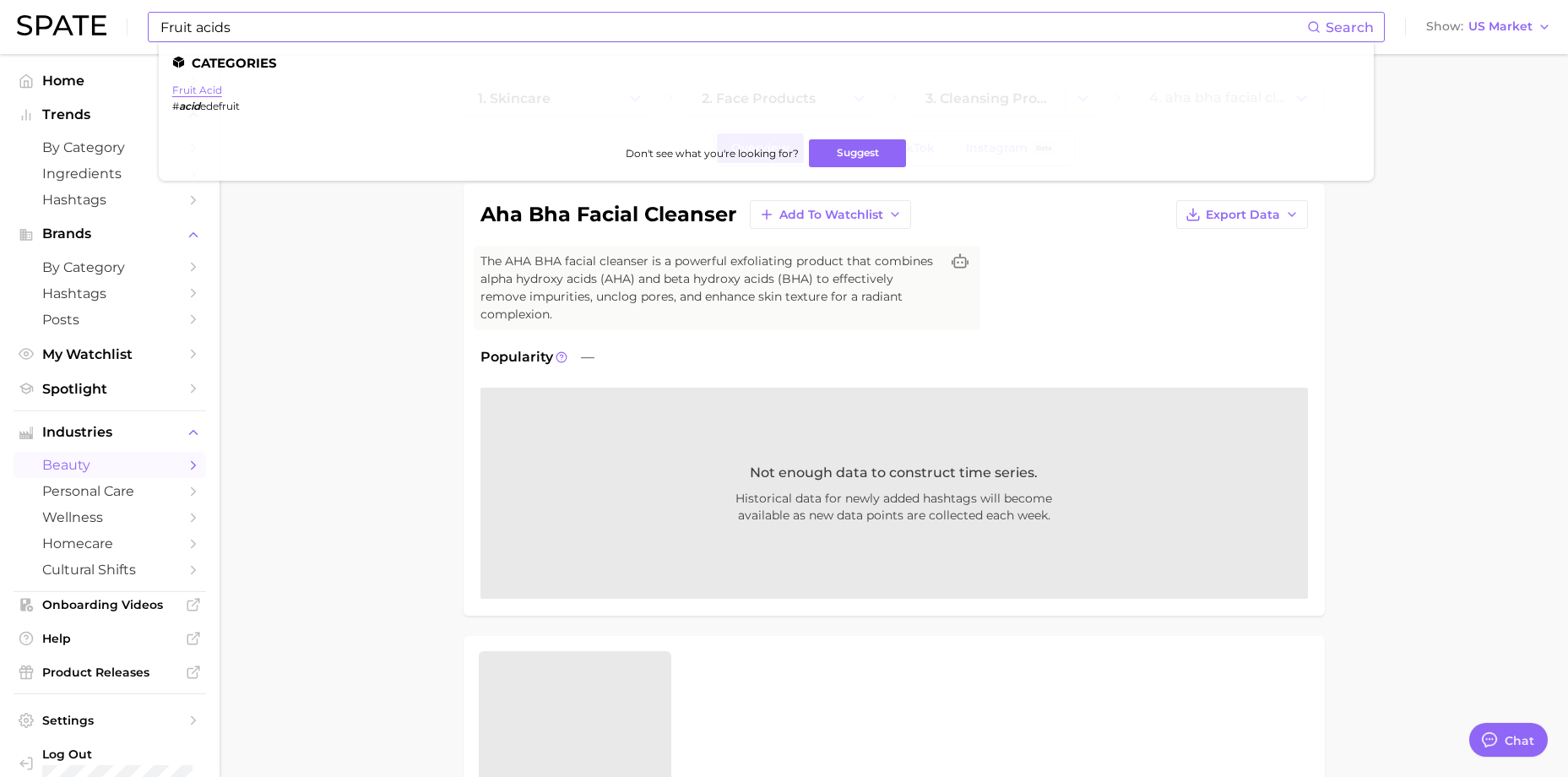 click on "fruit acid" at bounding box center (197, 90) 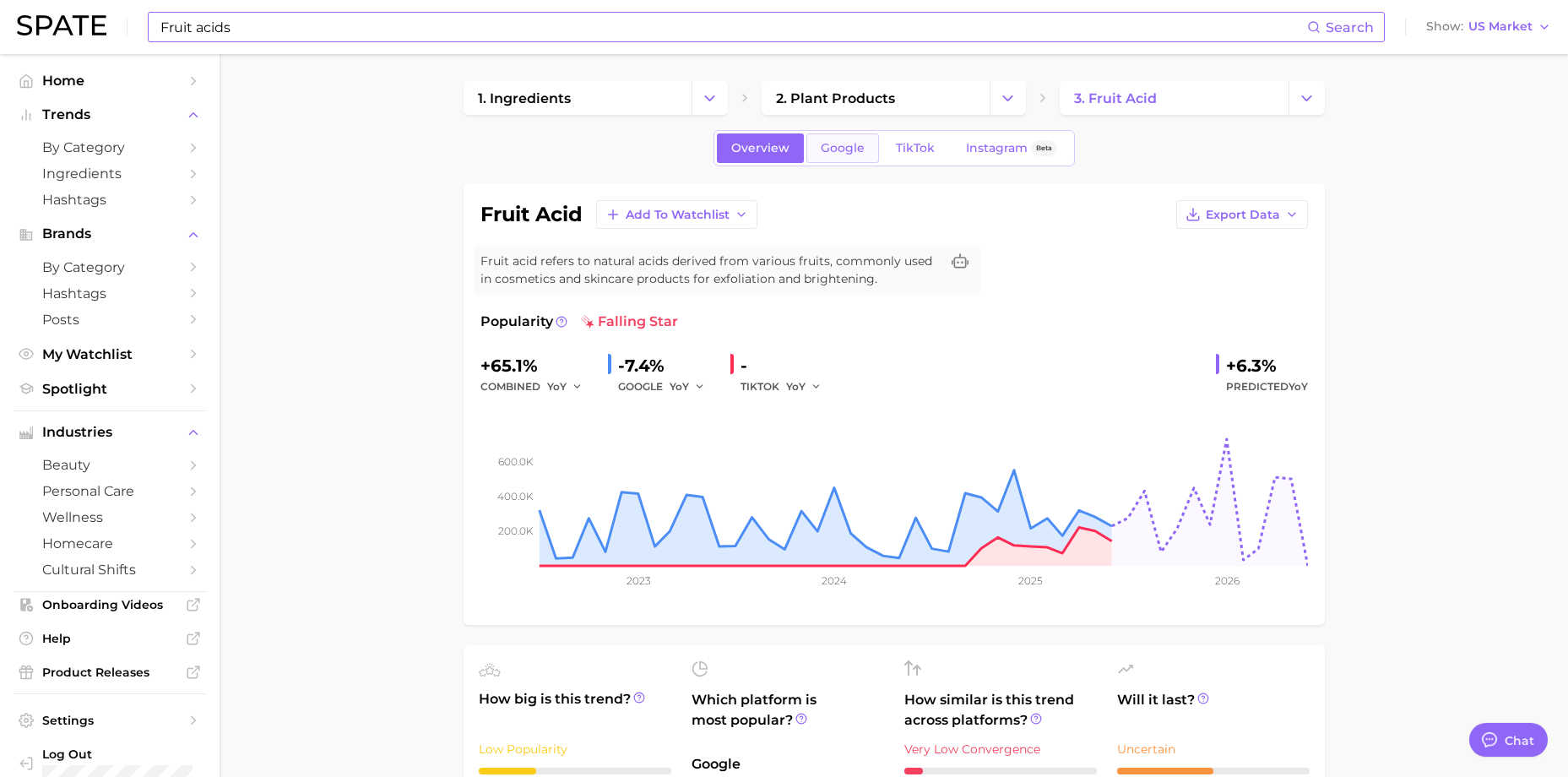 click on "Google" at bounding box center (843, 148) 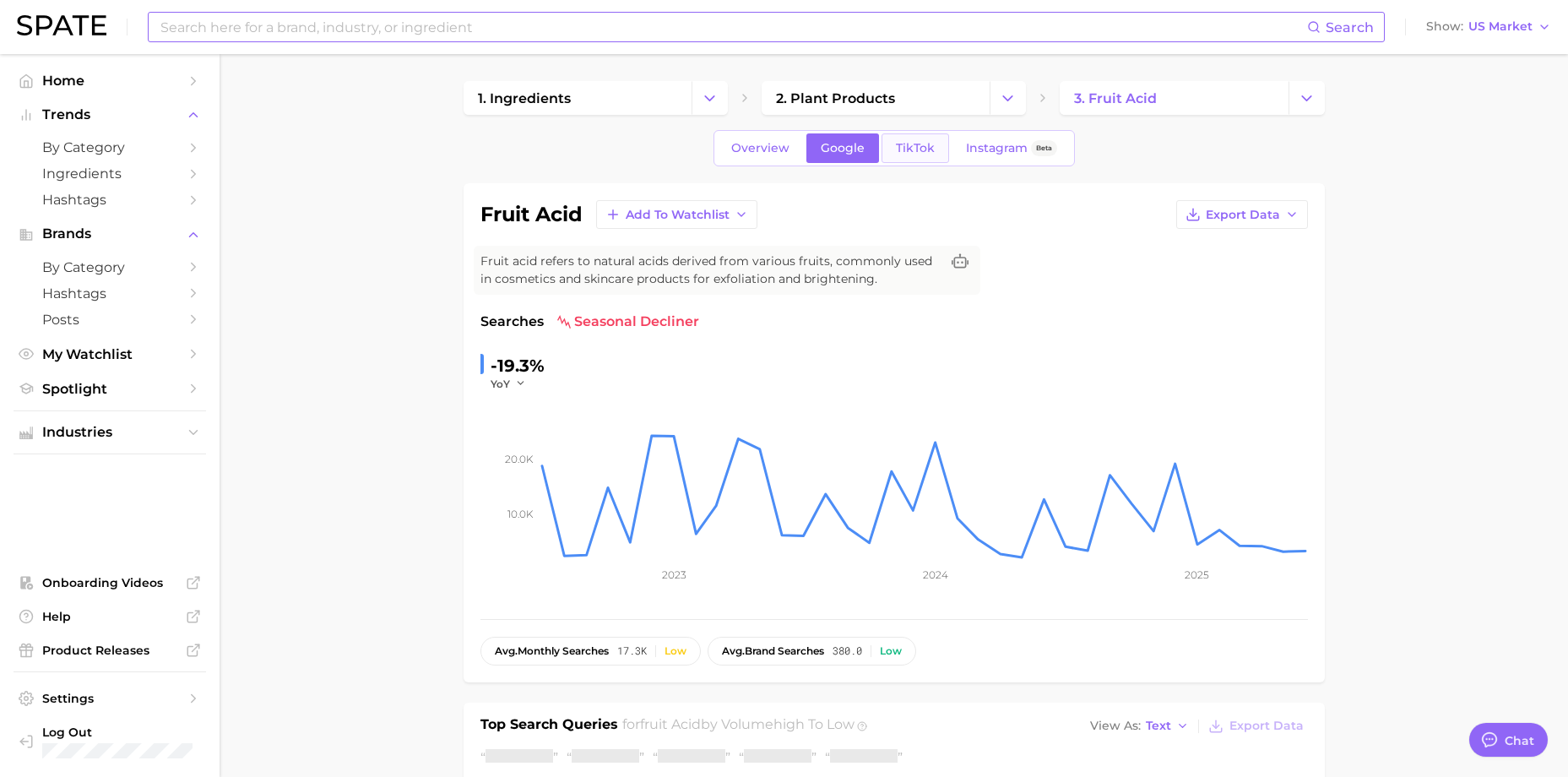 click on "TikTok" at bounding box center [915, 148] 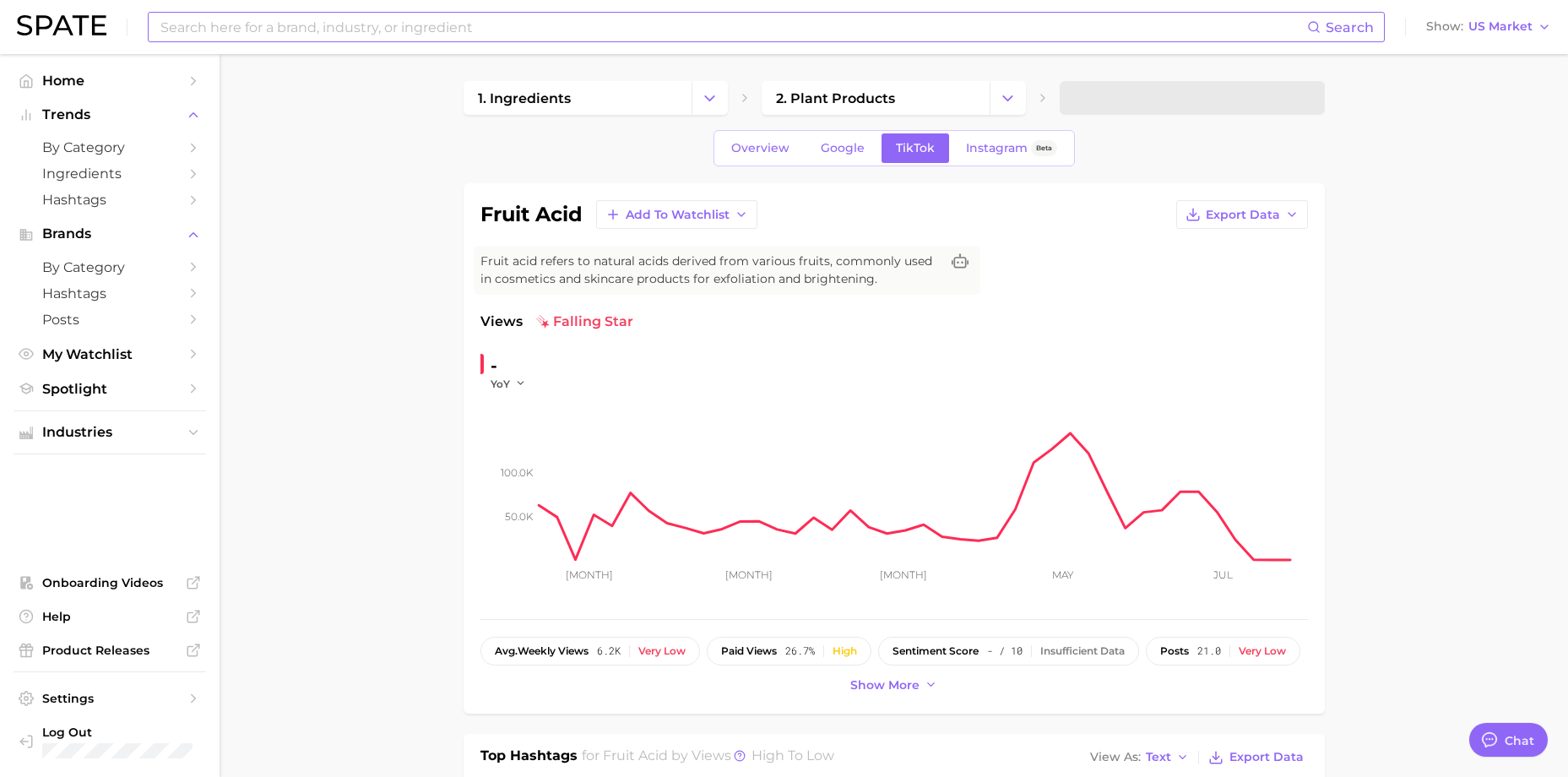 scroll, scrollTop: 0, scrollLeft: 0, axis: both 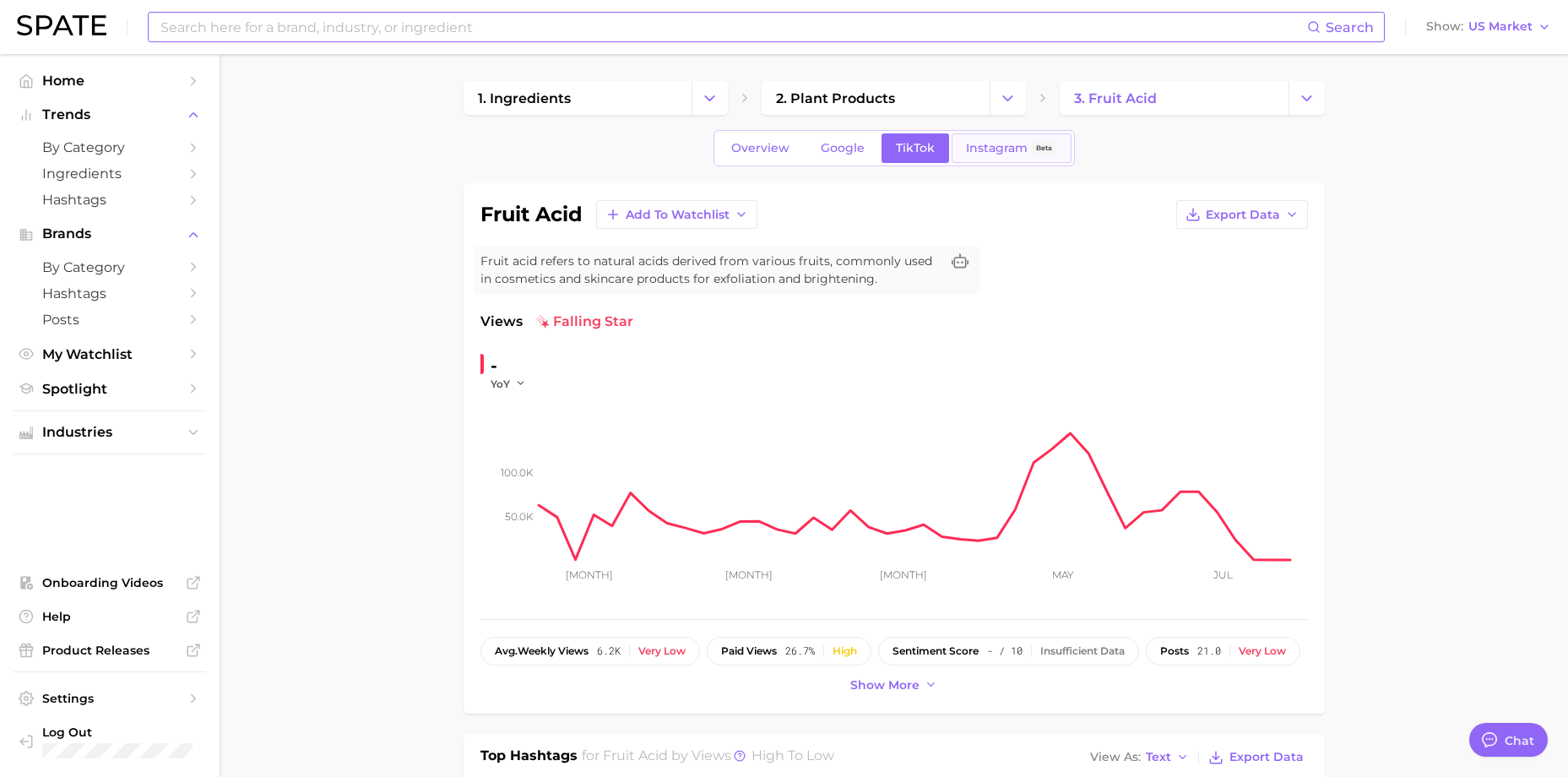 click on "Instagram" at bounding box center (996, 148) 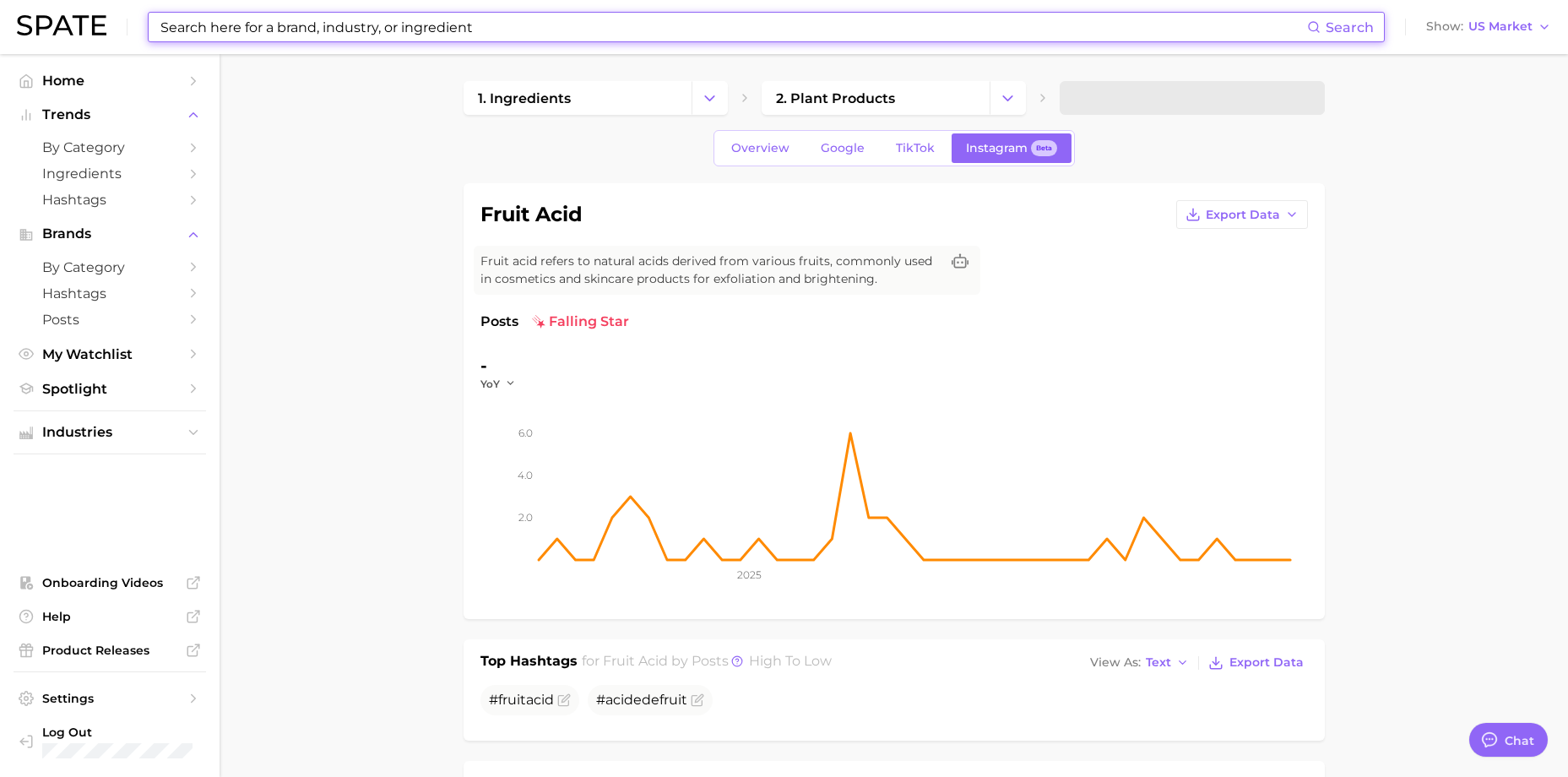 click at bounding box center (733, 27) 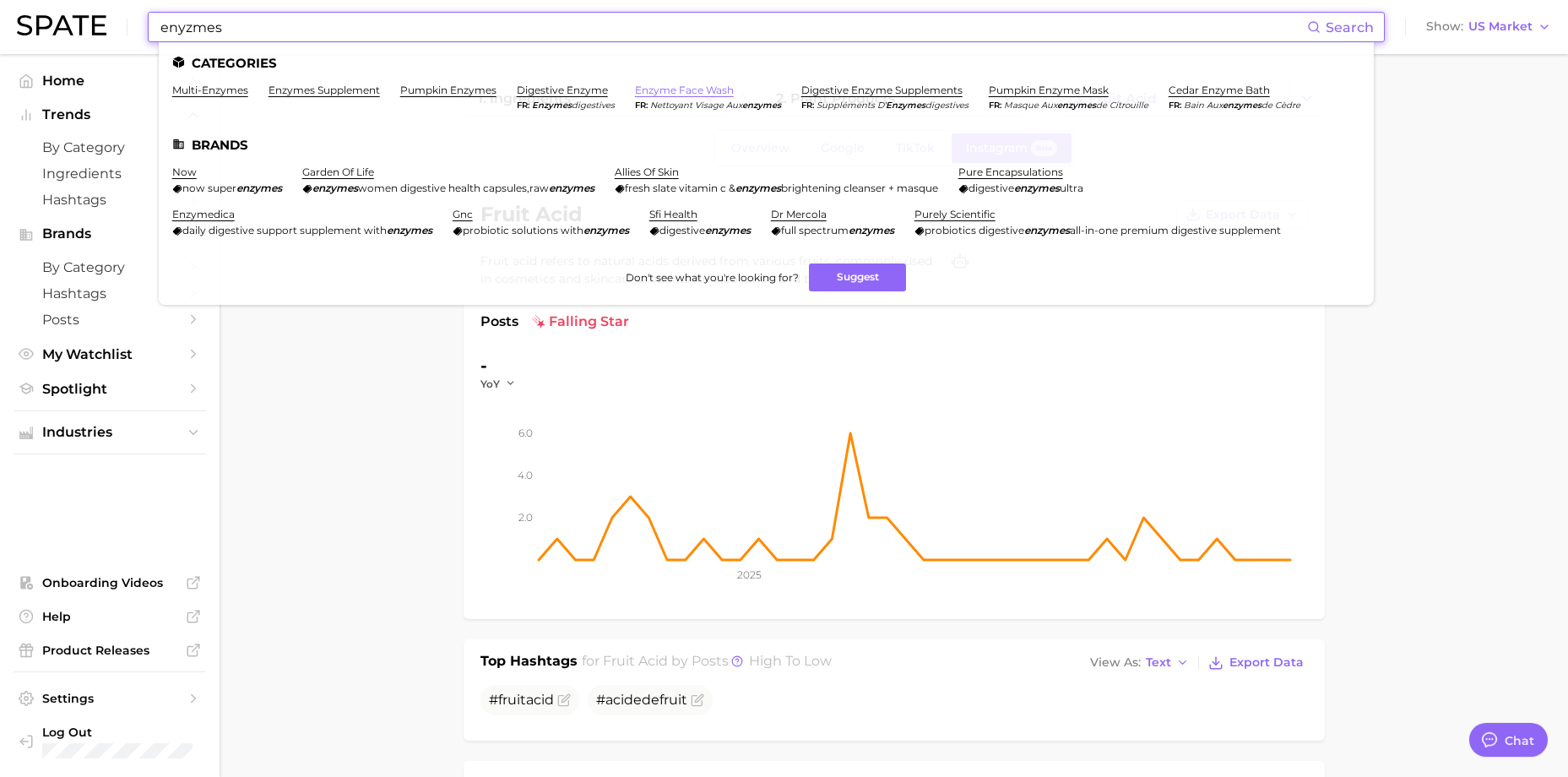 type on "enyzmes" 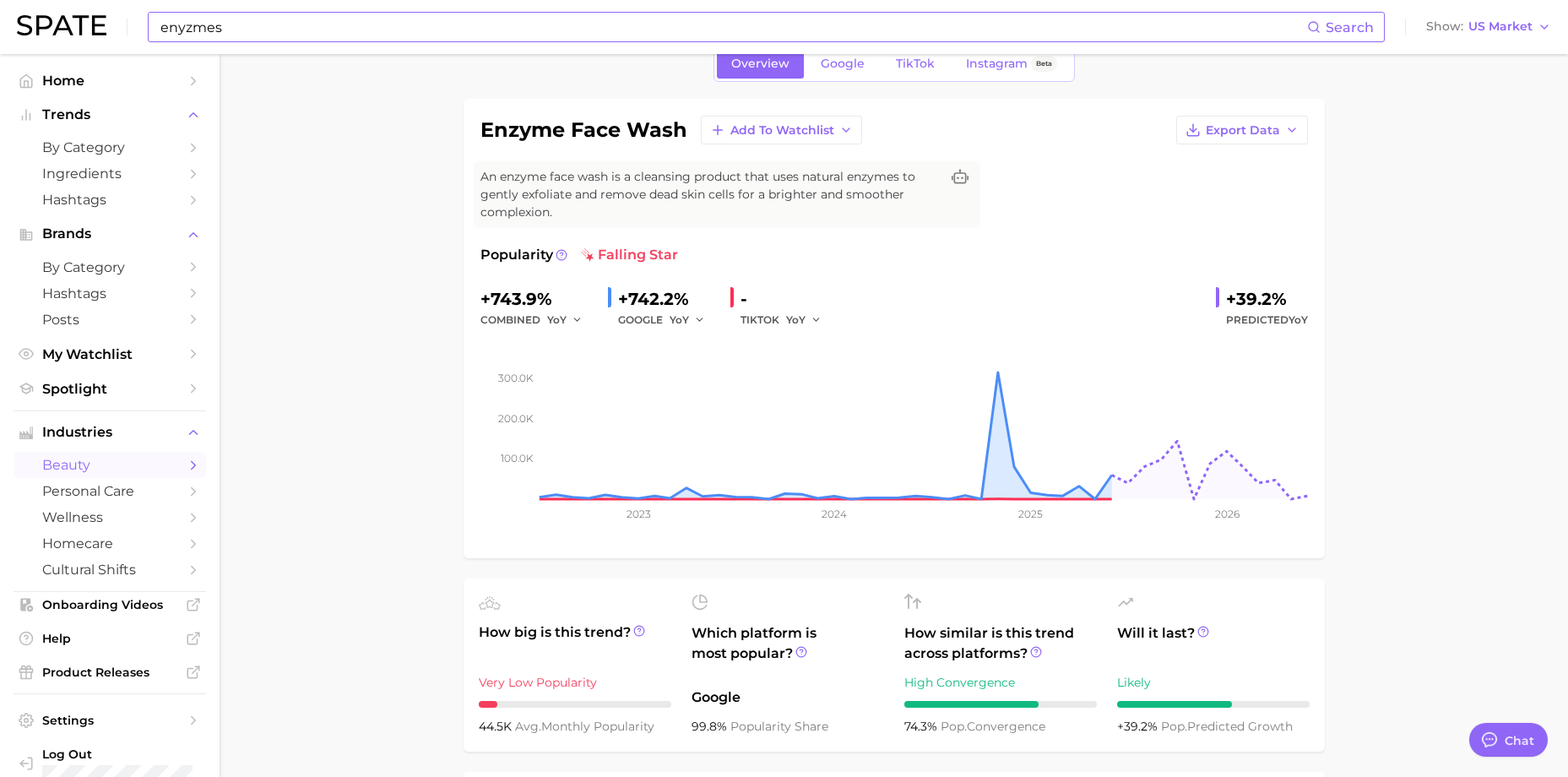 scroll, scrollTop: 0, scrollLeft: 0, axis: both 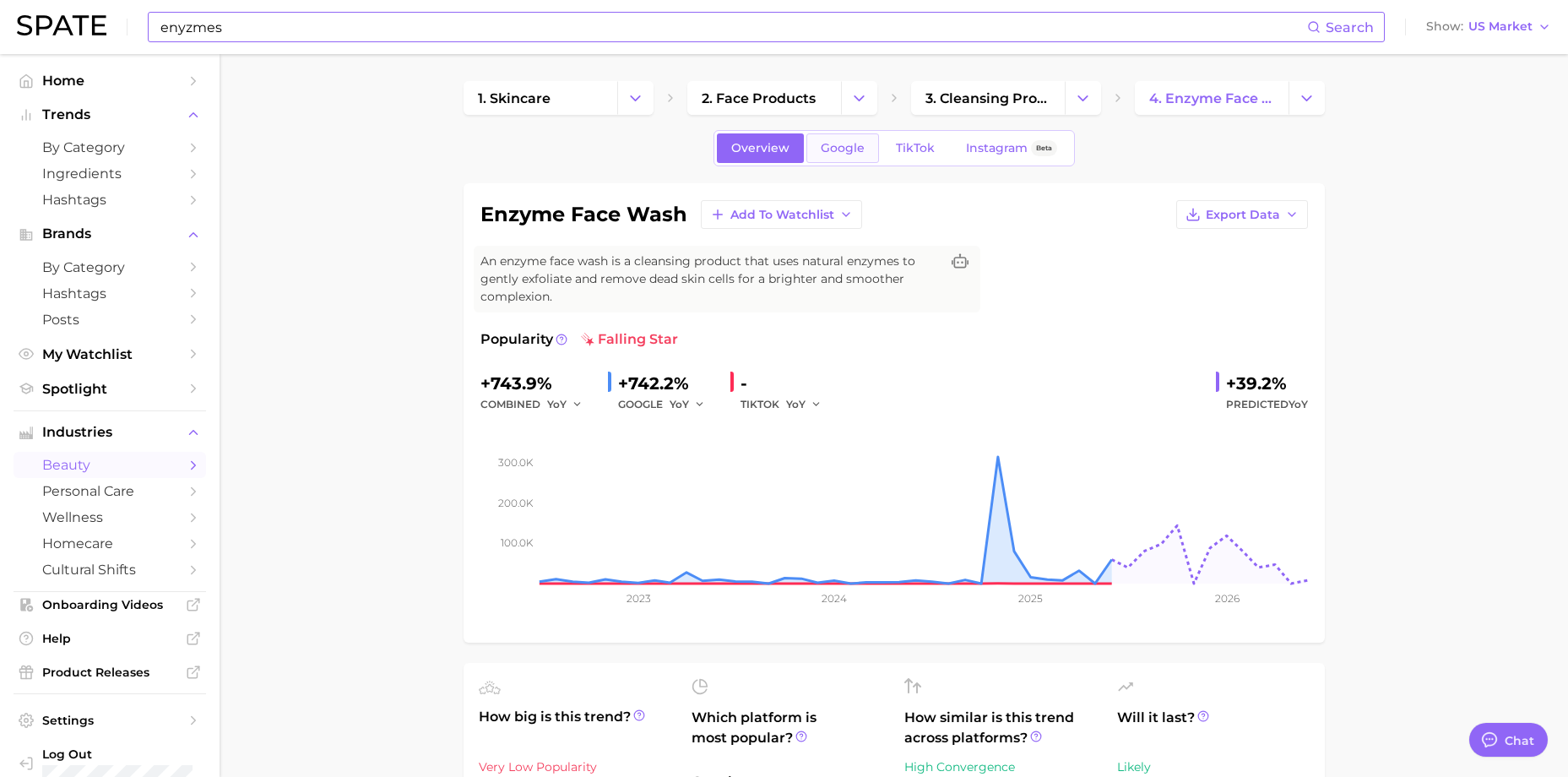 click on "Google" at bounding box center (843, 148) 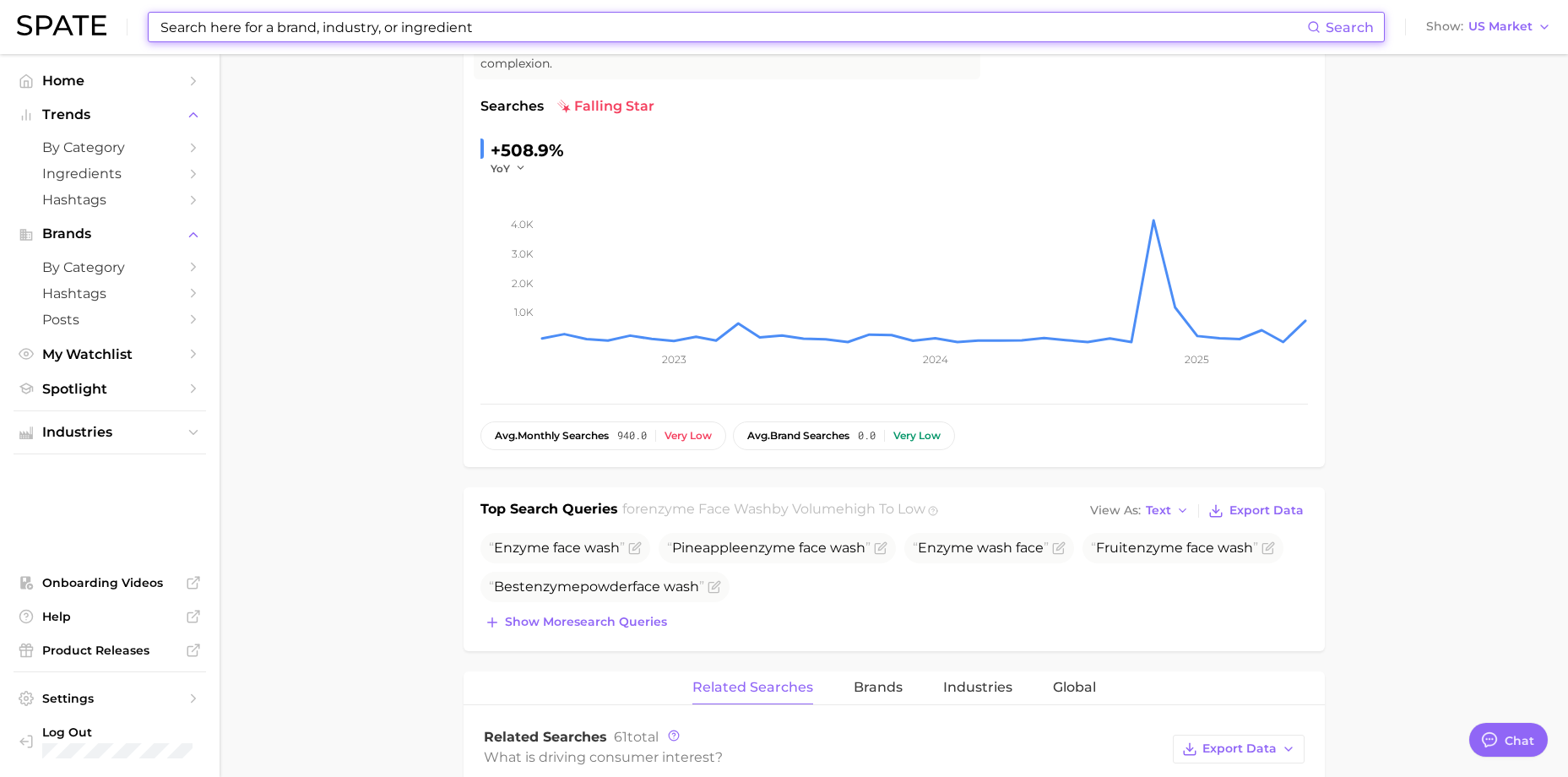 scroll, scrollTop: 0, scrollLeft: 0, axis: both 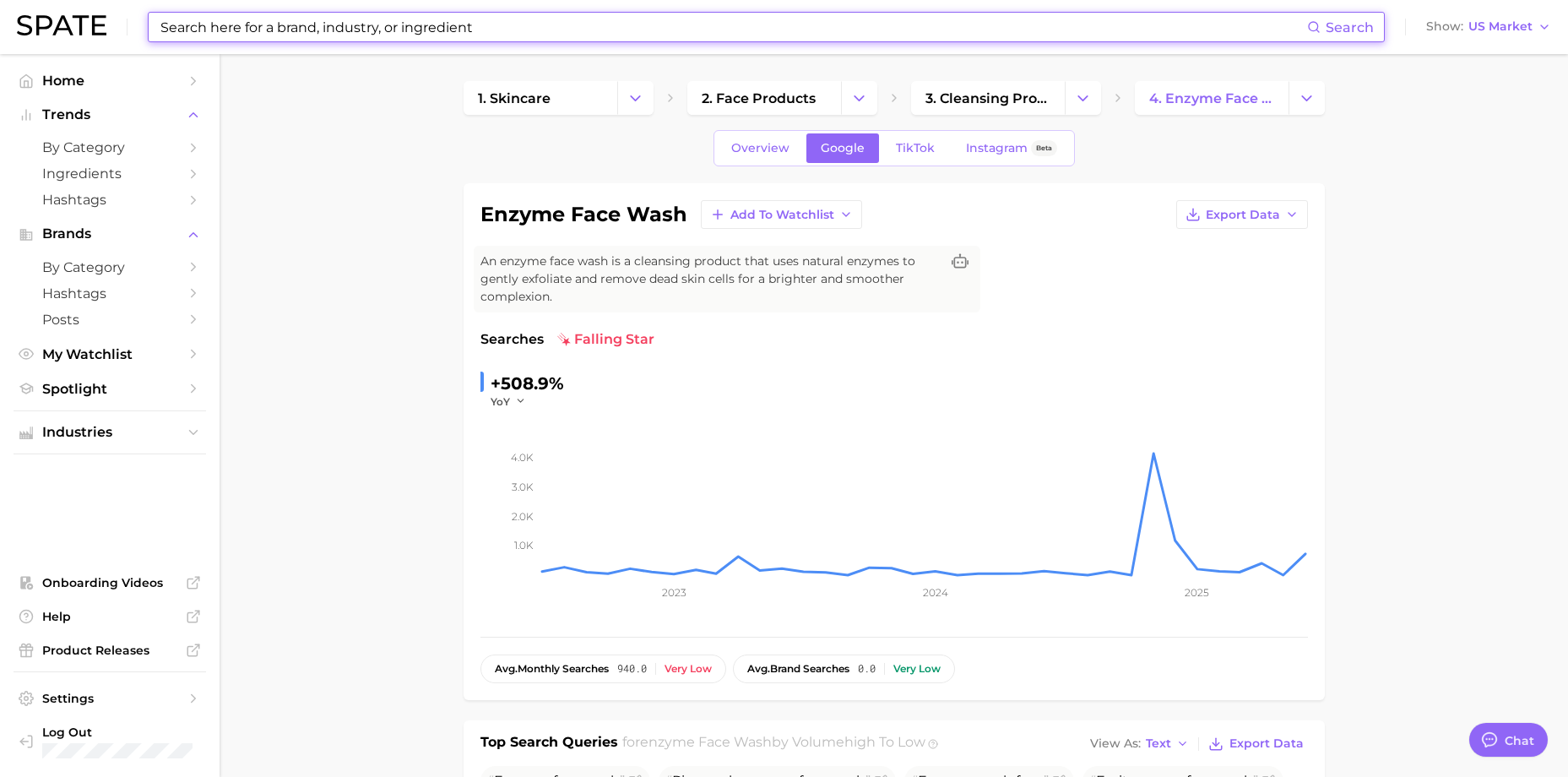 click at bounding box center [733, 27] 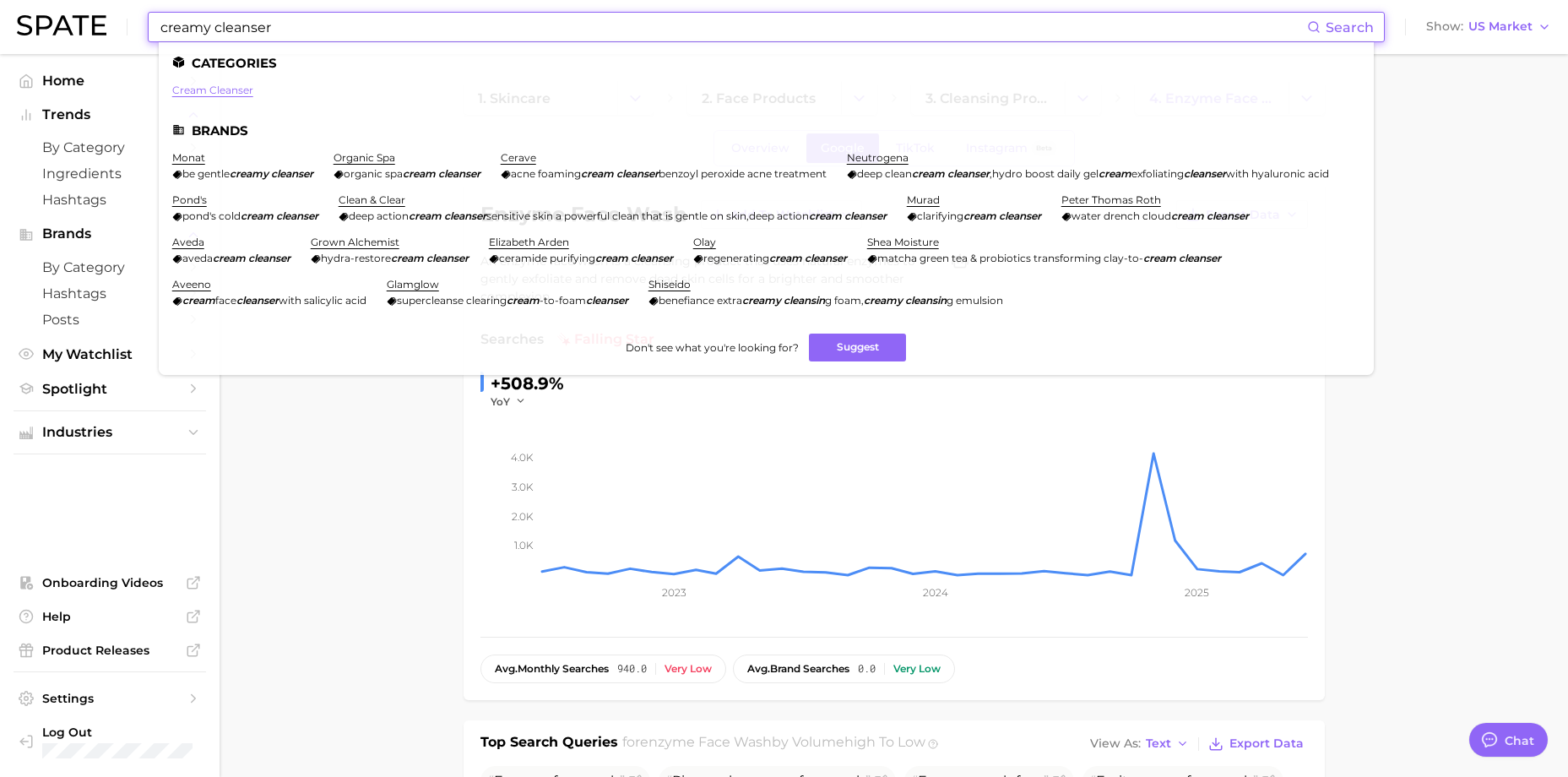 type on "creamy cleanser" 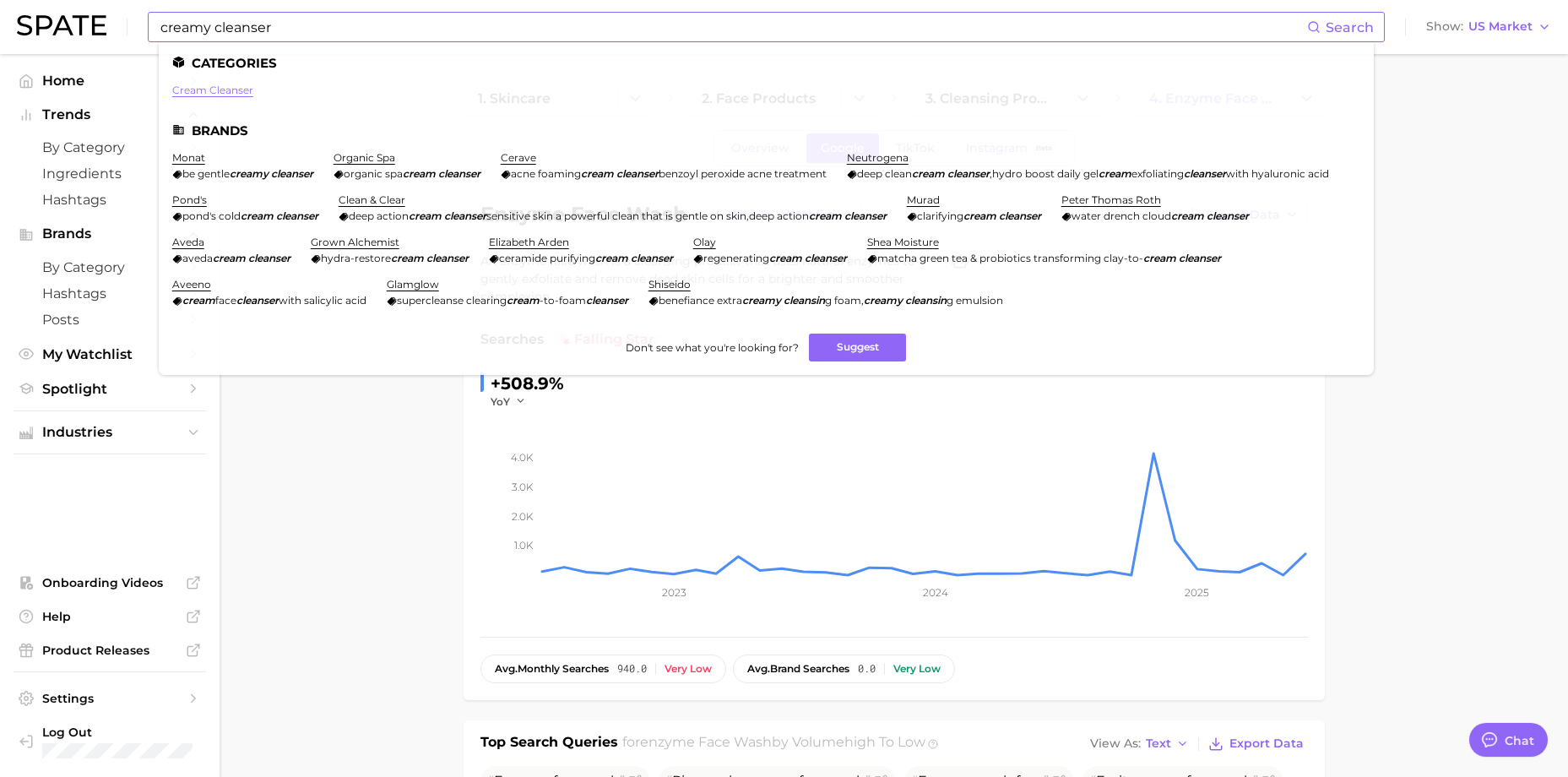 click on "cream cleanser" at bounding box center (213, 90) 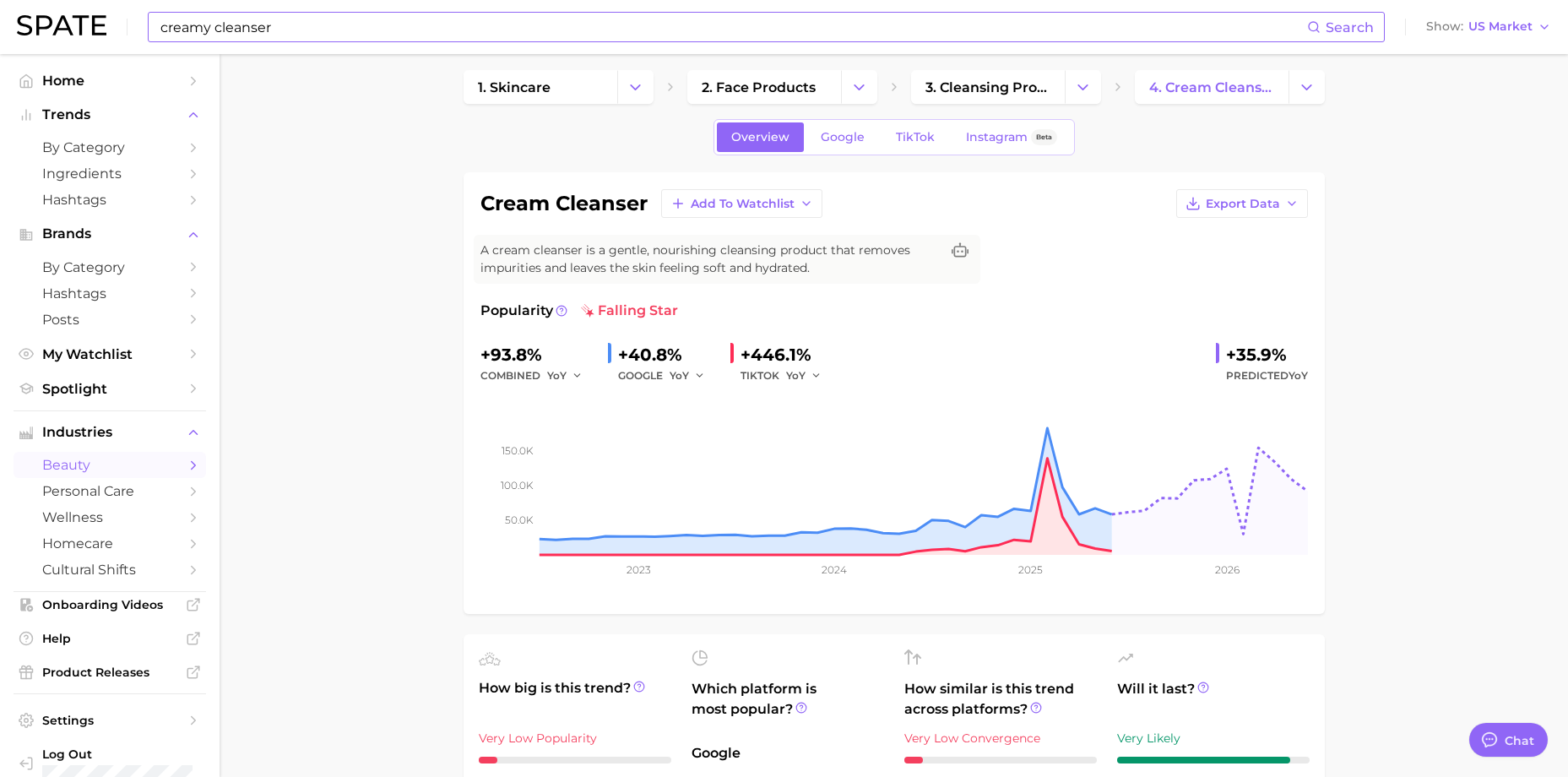 scroll, scrollTop: 0, scrollLeft: 0, axis: both 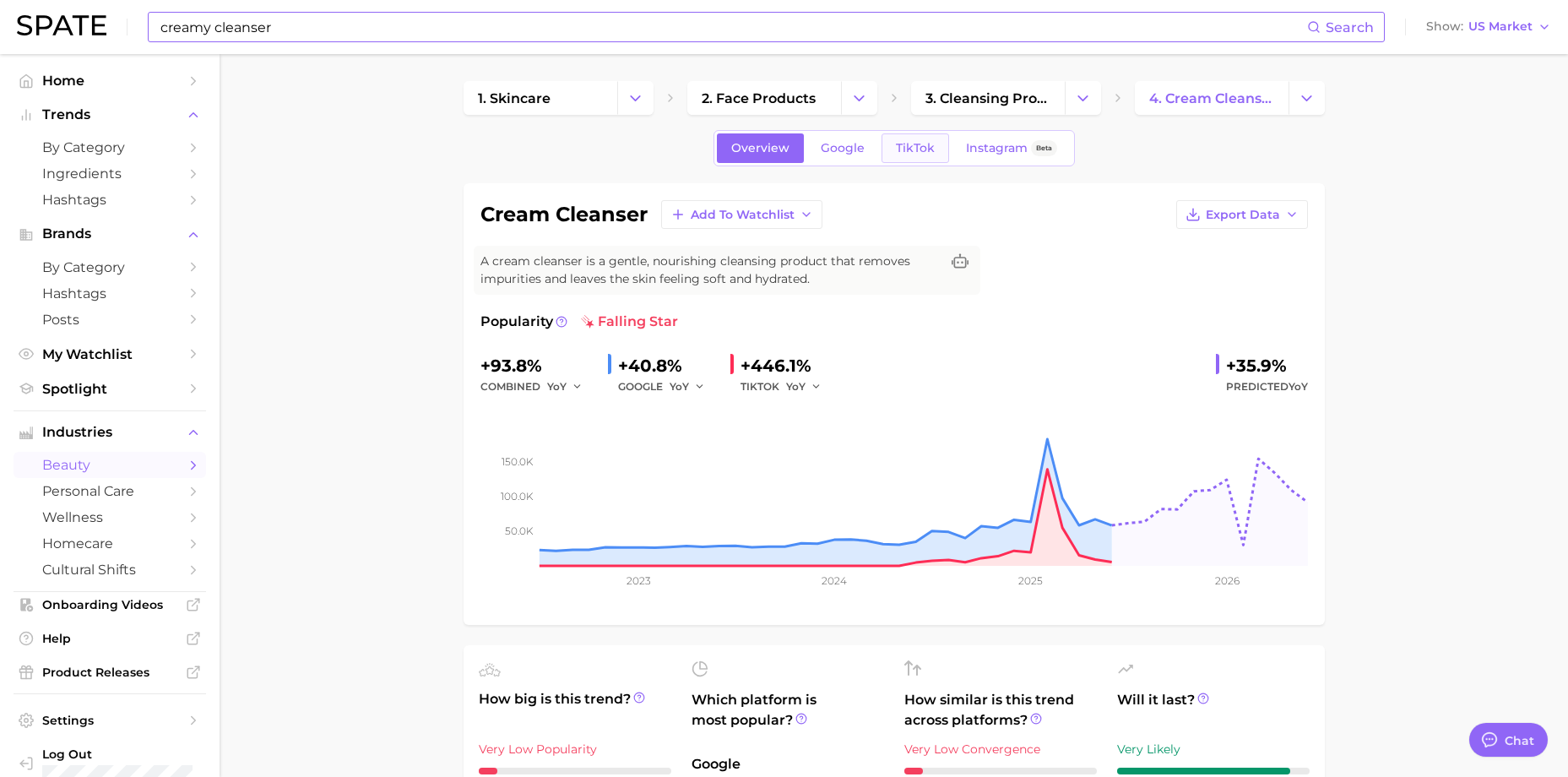click on "TikTok" at bounding box center (915, 148) 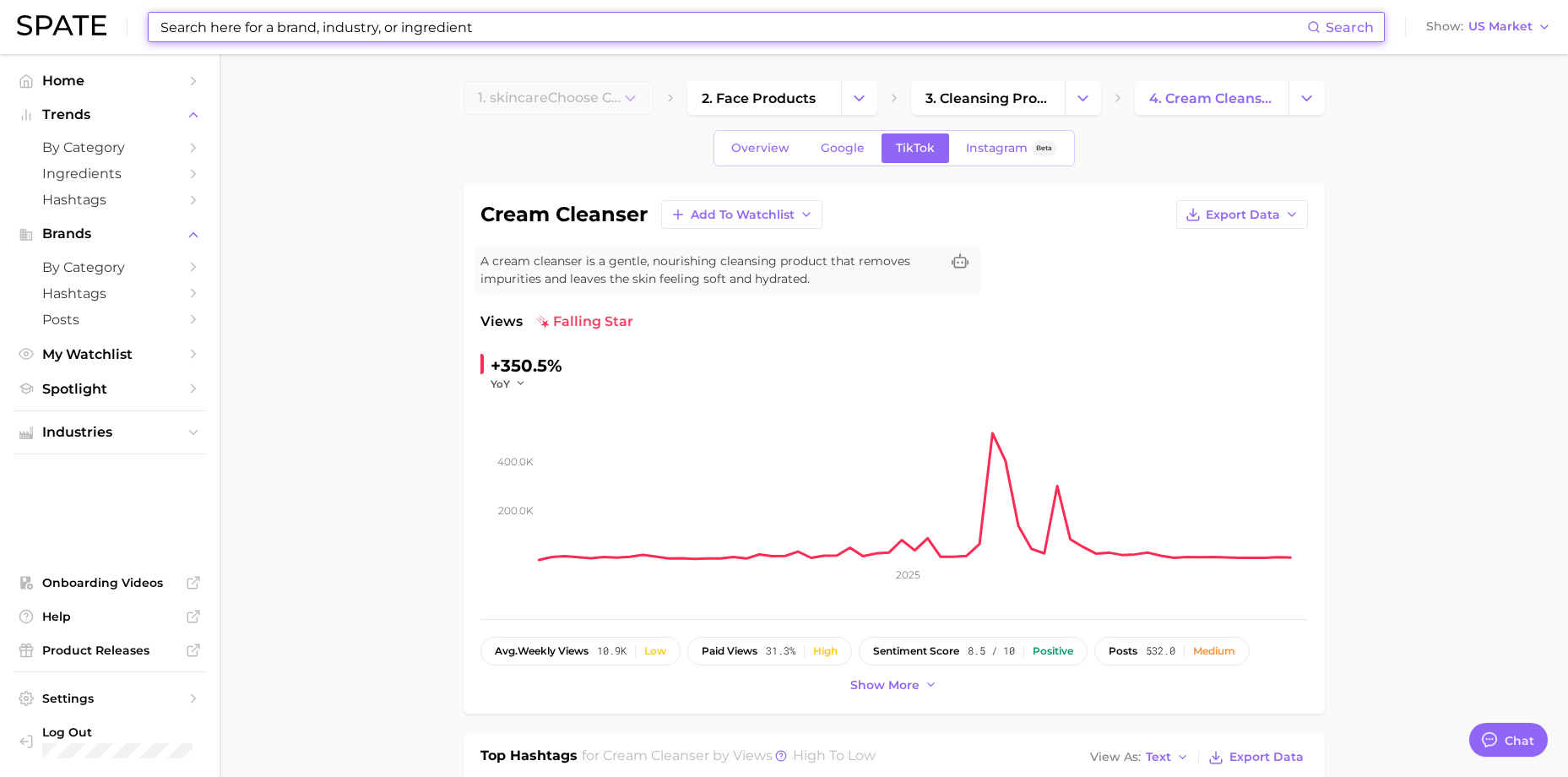 scroll, scrollTop: 0, scrollLeft: 0, axis: both 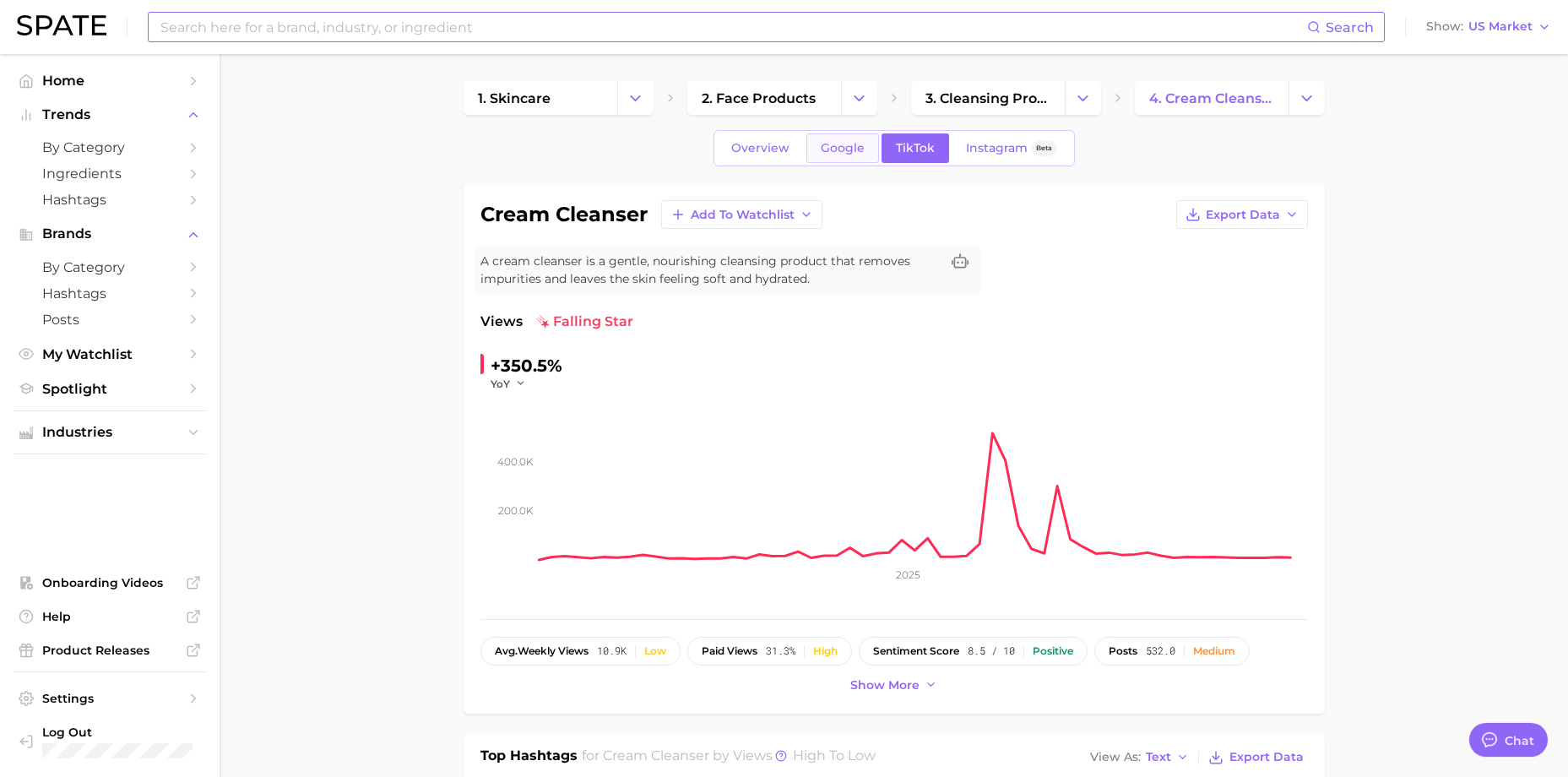 click on "Google" at bounding box center [843, 148] 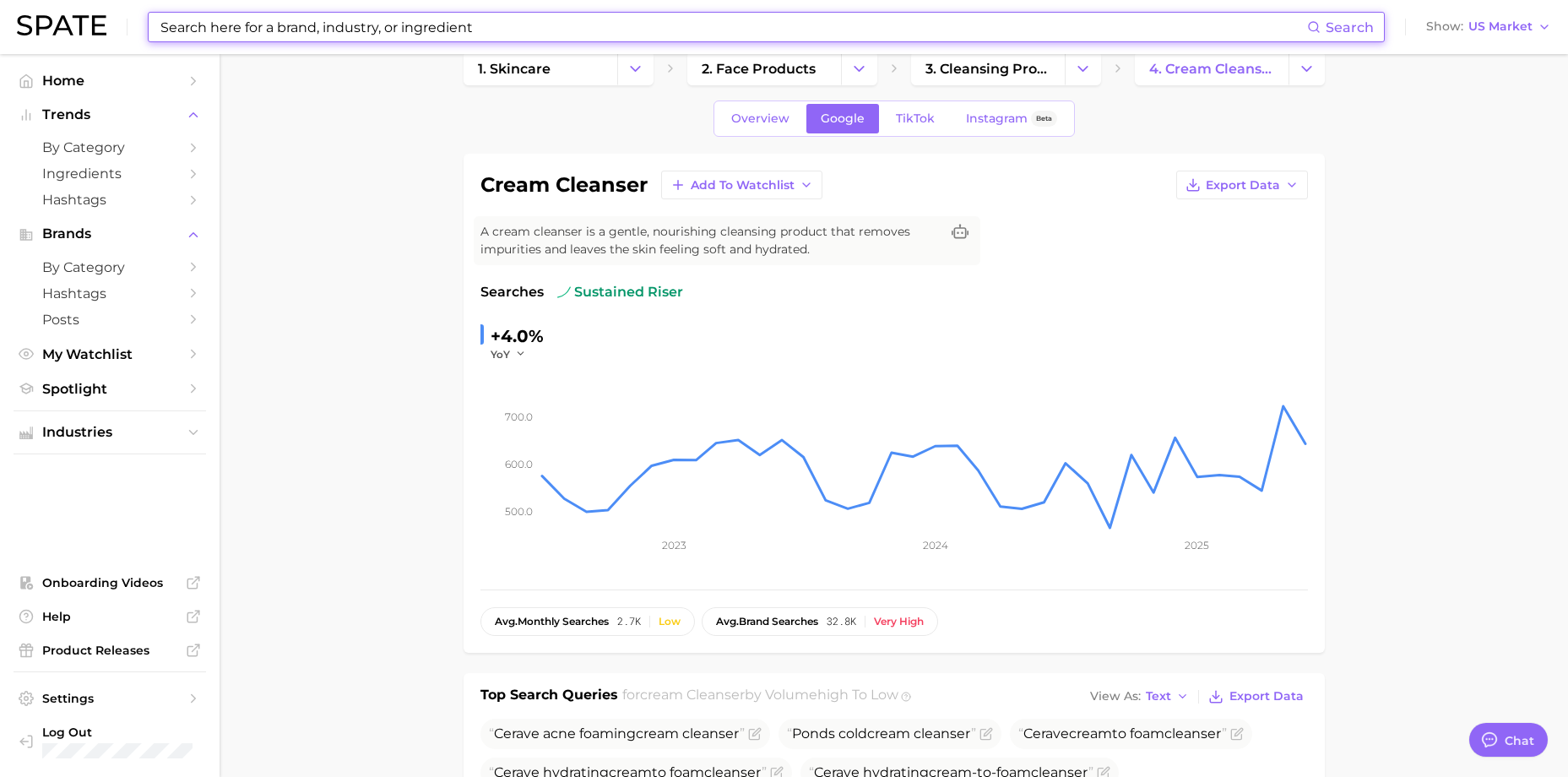 scroll, scrollTop: 0, scrollLeft: 0, axis: both 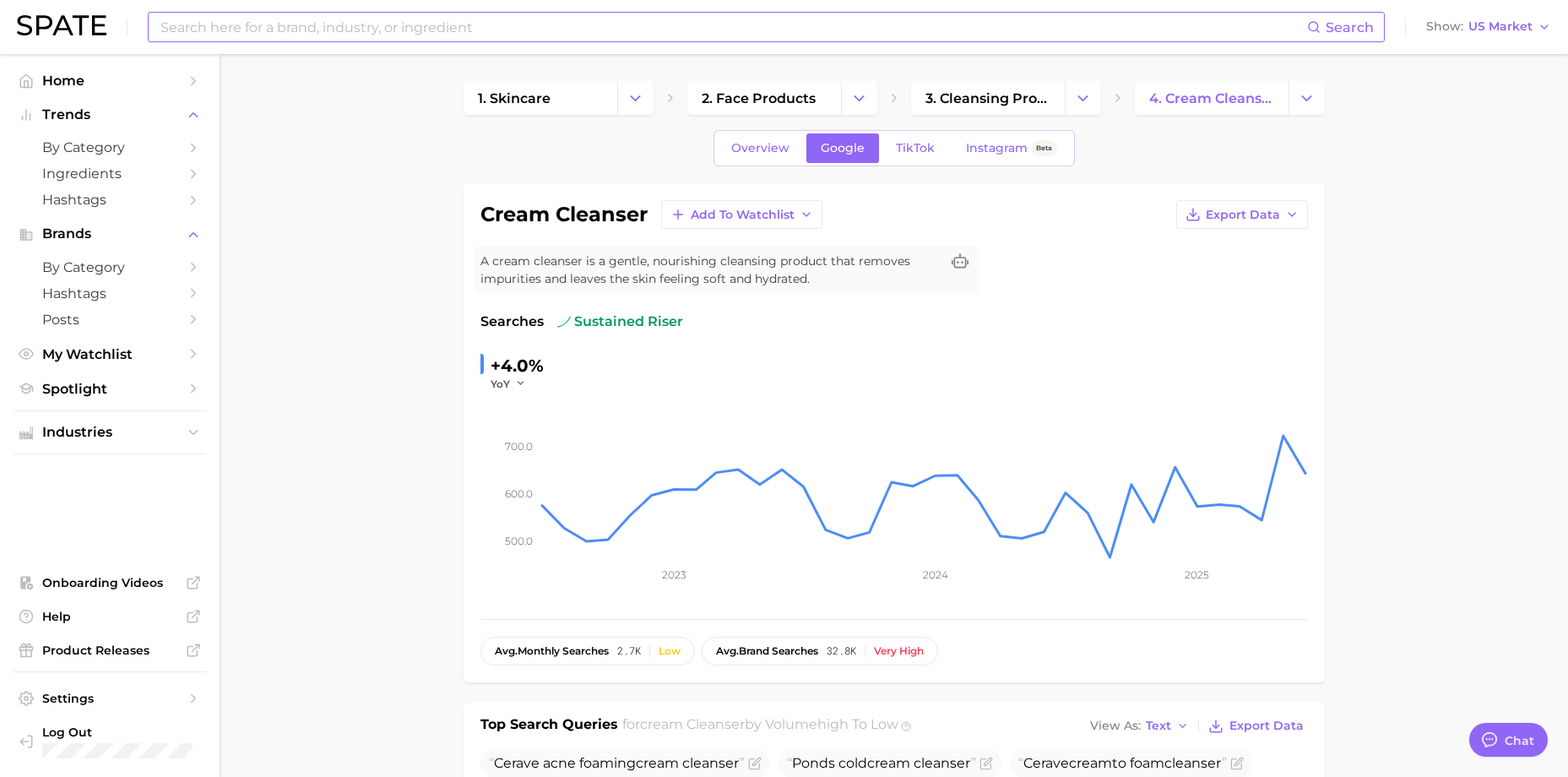 click on "Search Show US Market" at bounding box center [784, 27] 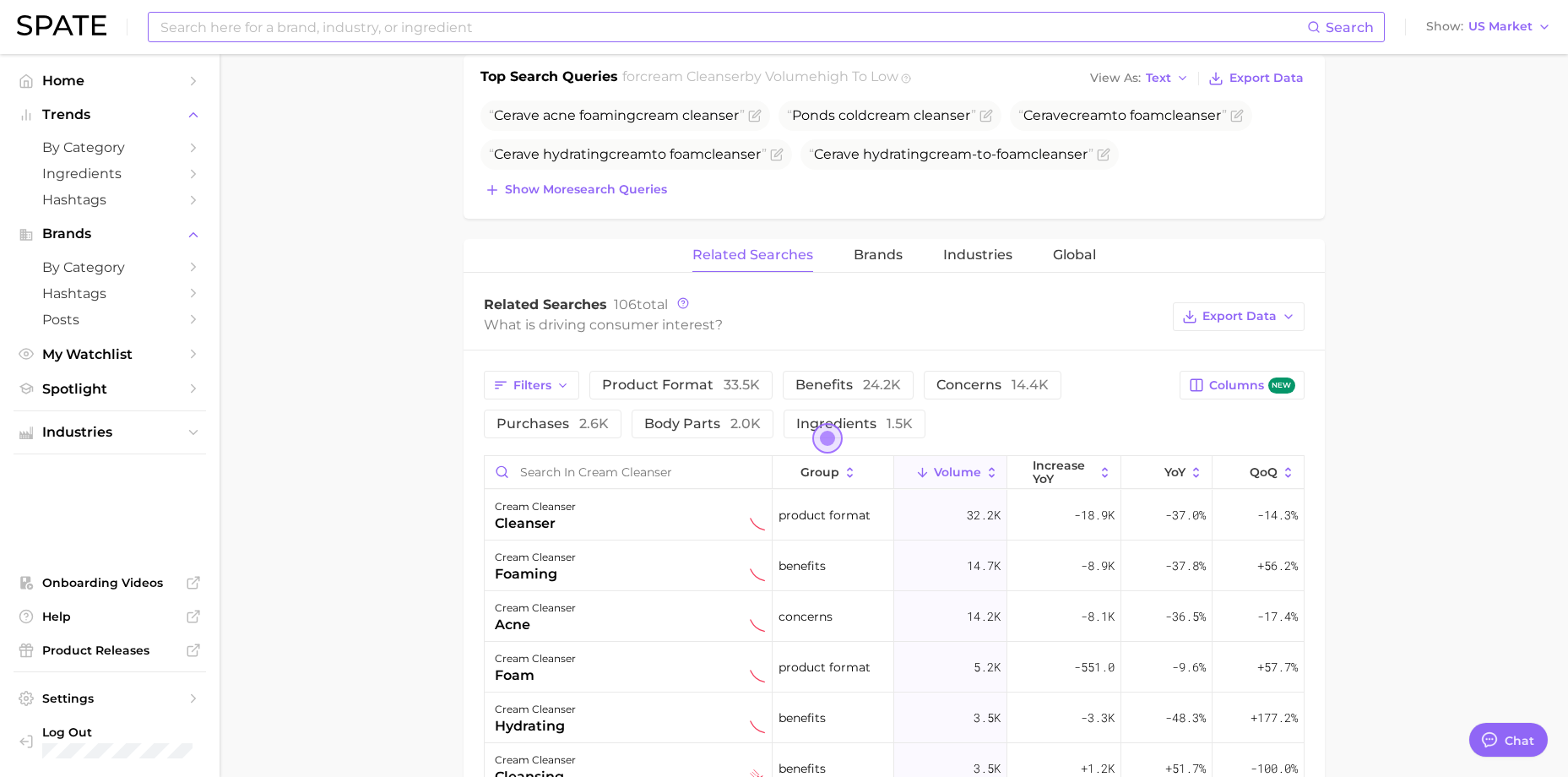 scroll, scrollTop: 680, scrollLeft: 0, axis: vertical 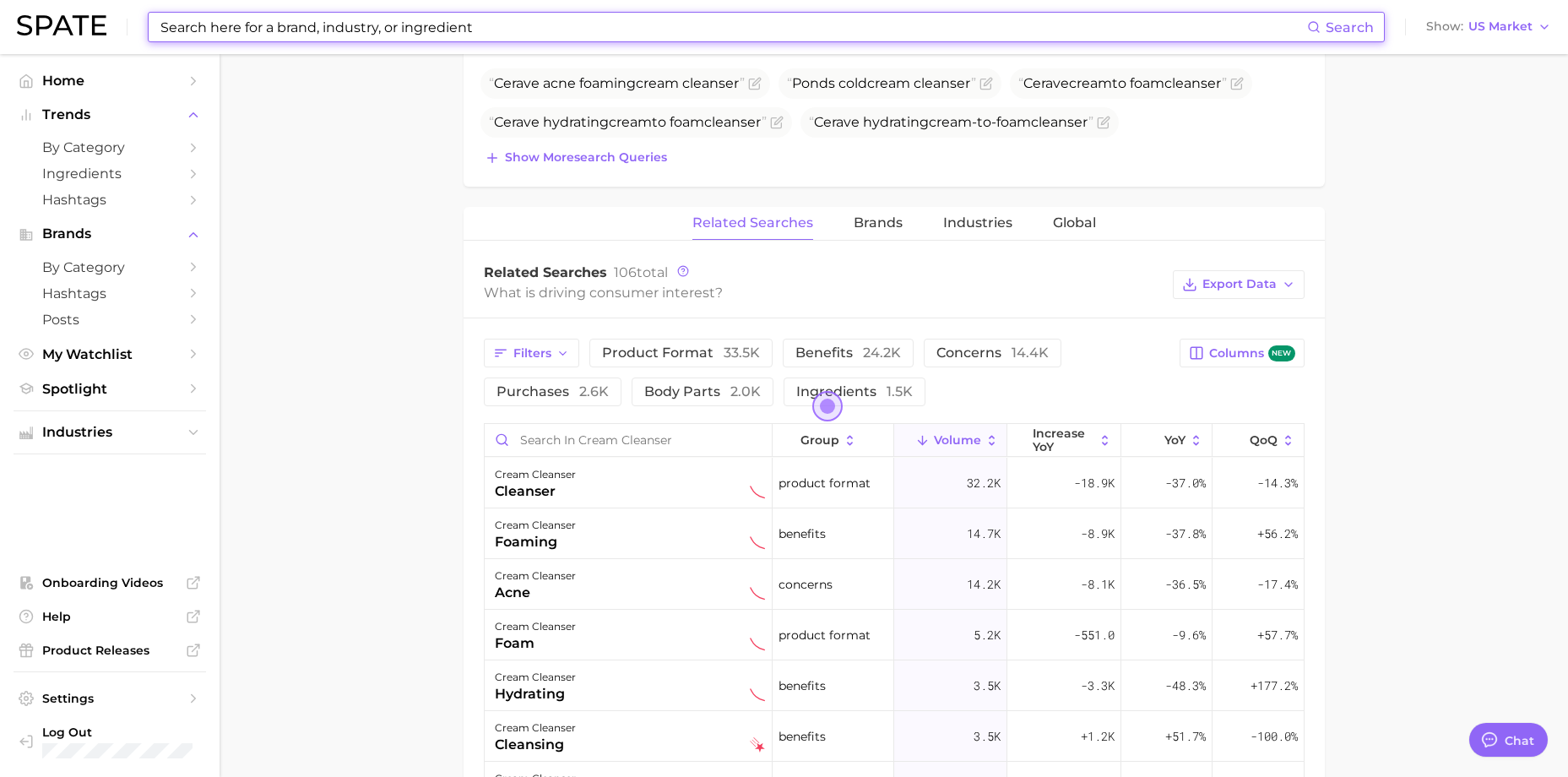 click at bounding box center (733, 27) 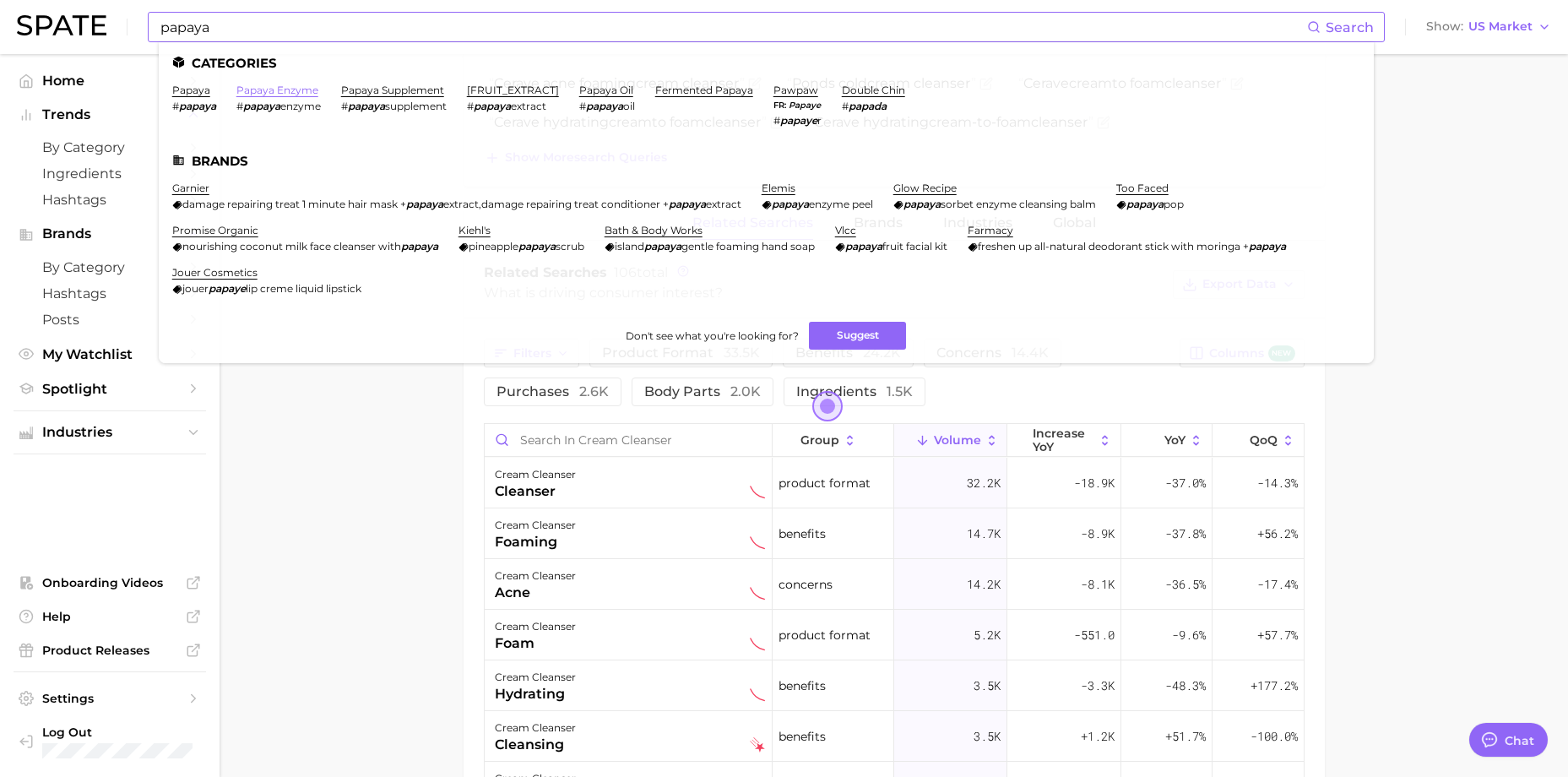 click on "papaya enzyme" at bounding box center [277, 90] 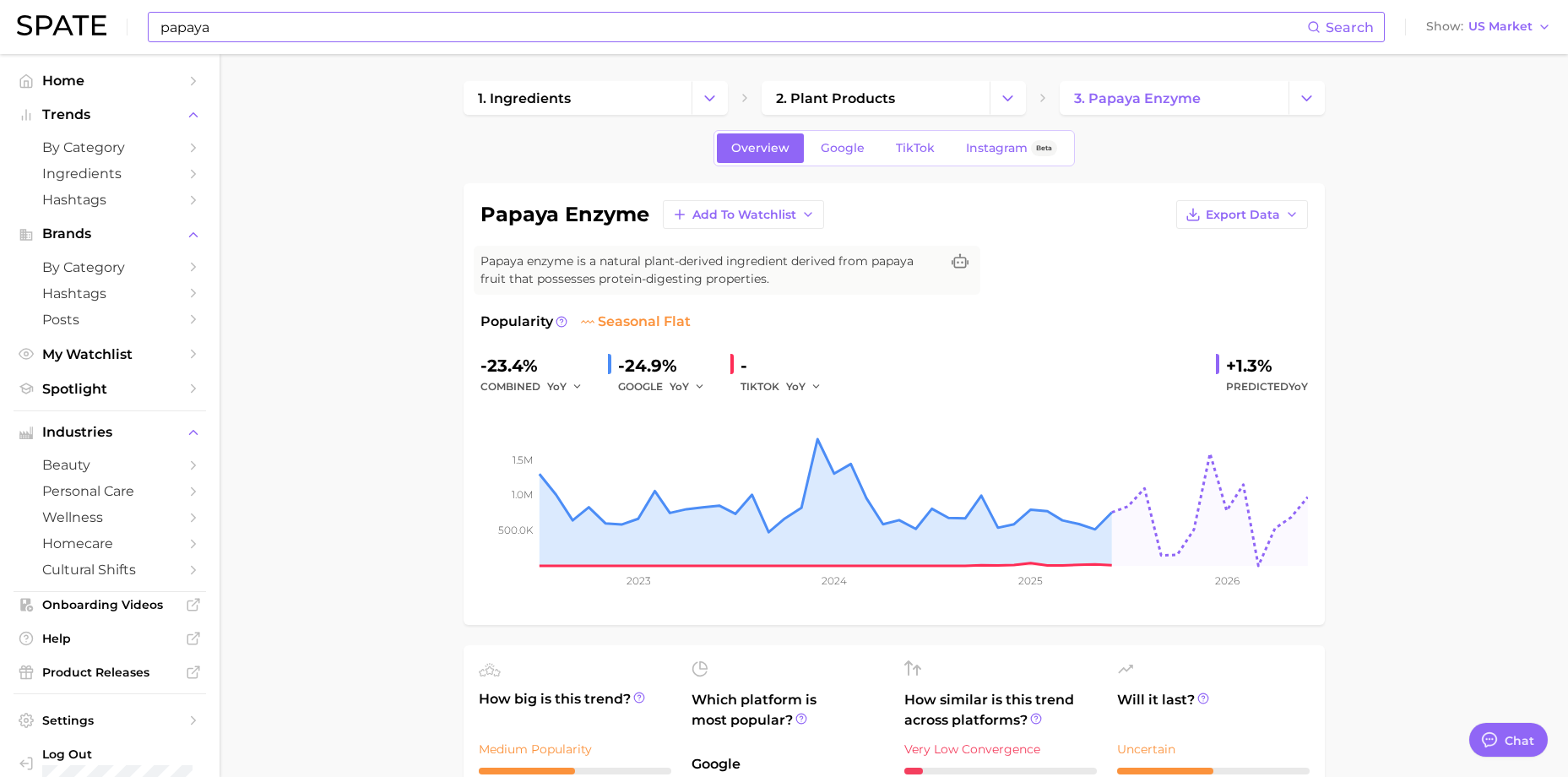 click on "papaya" at bounding box center (733, 27) 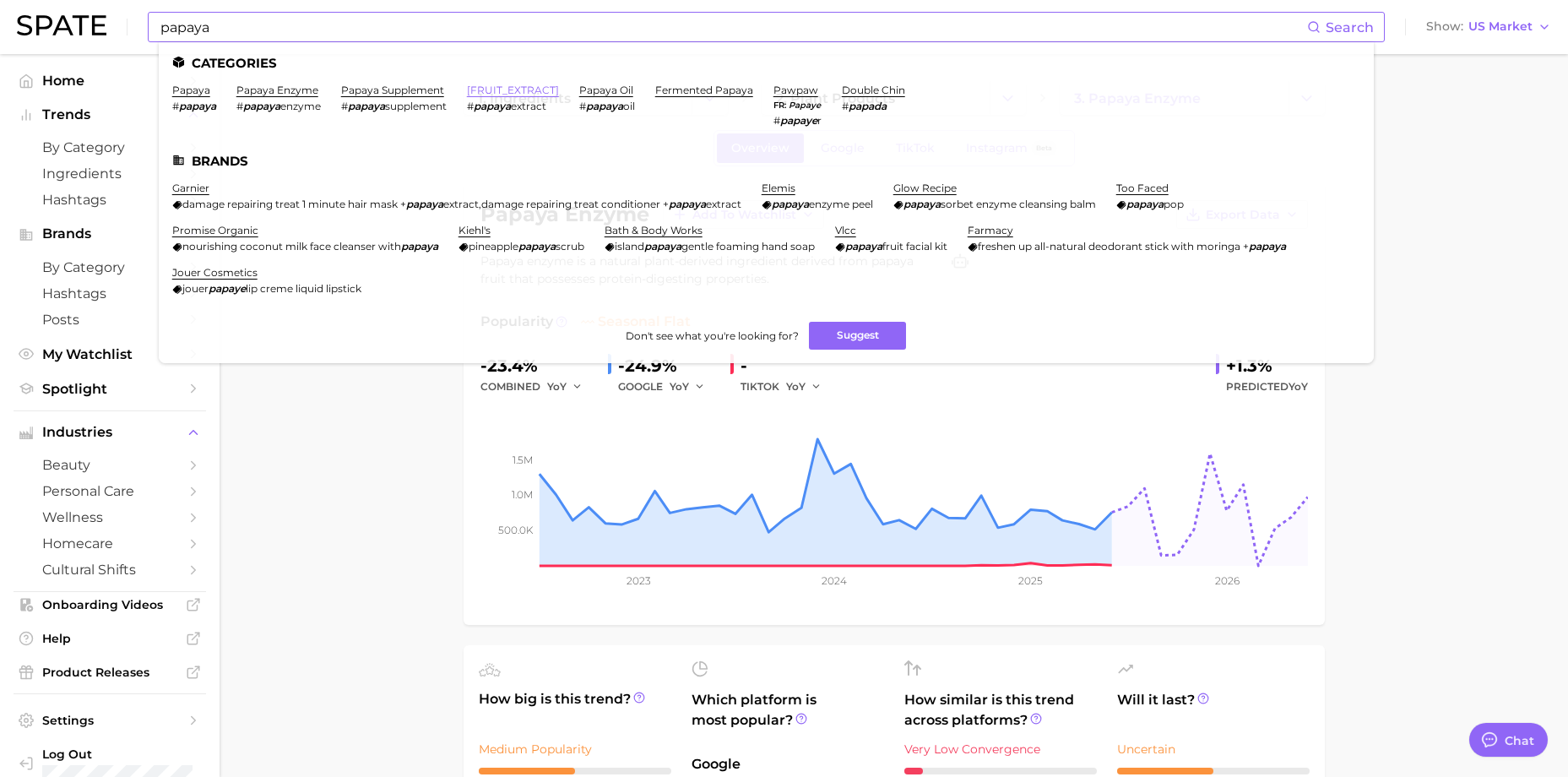 click on "[FRUIT_EXTRACT]" at bounding box center (513, 90) 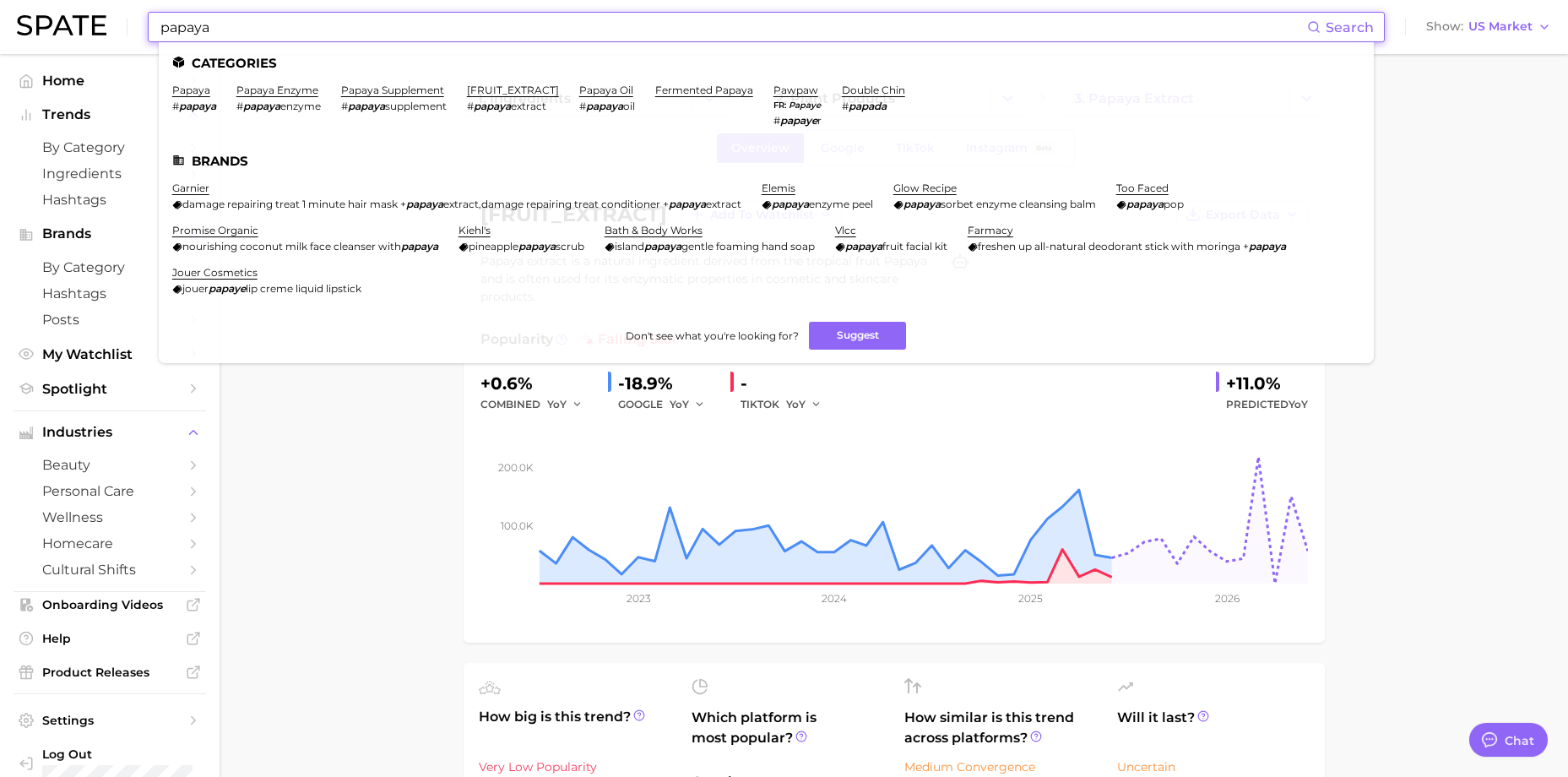 click on "papaya" at bounding box center (733, 27) 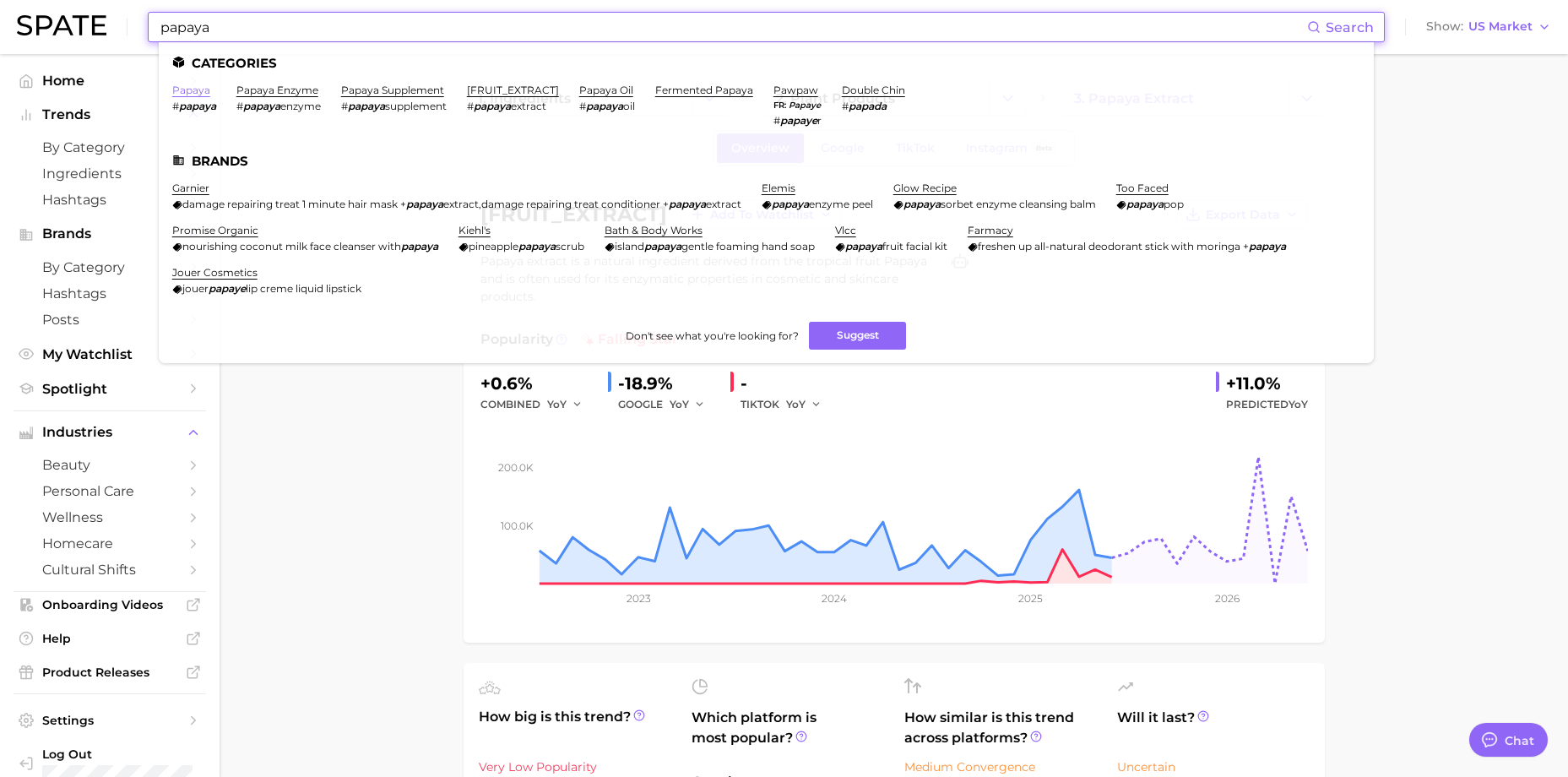 click on "papaya" at bounding box center (191, 90) 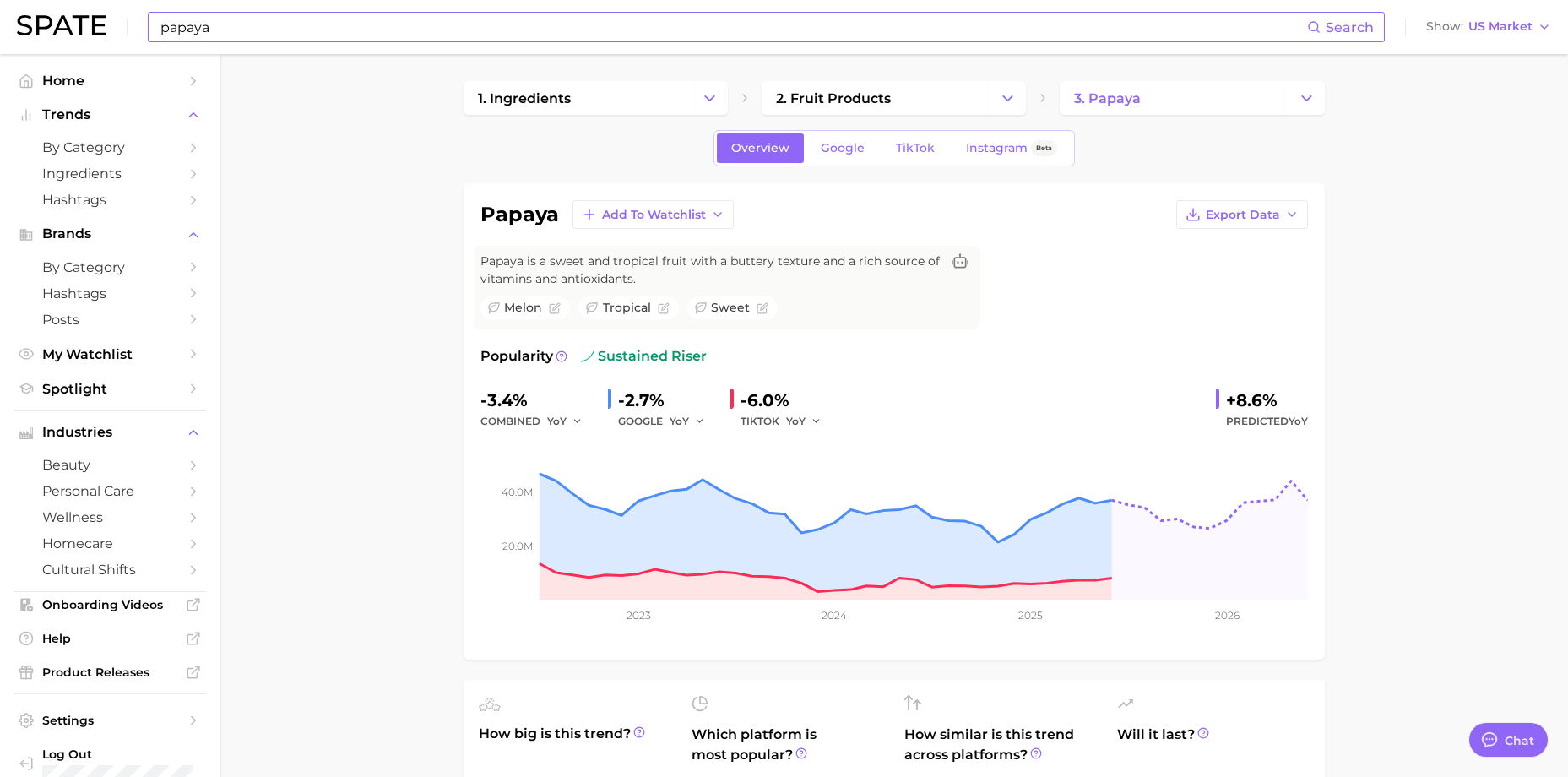 click on "papaya" at bounding box center [733, 27] 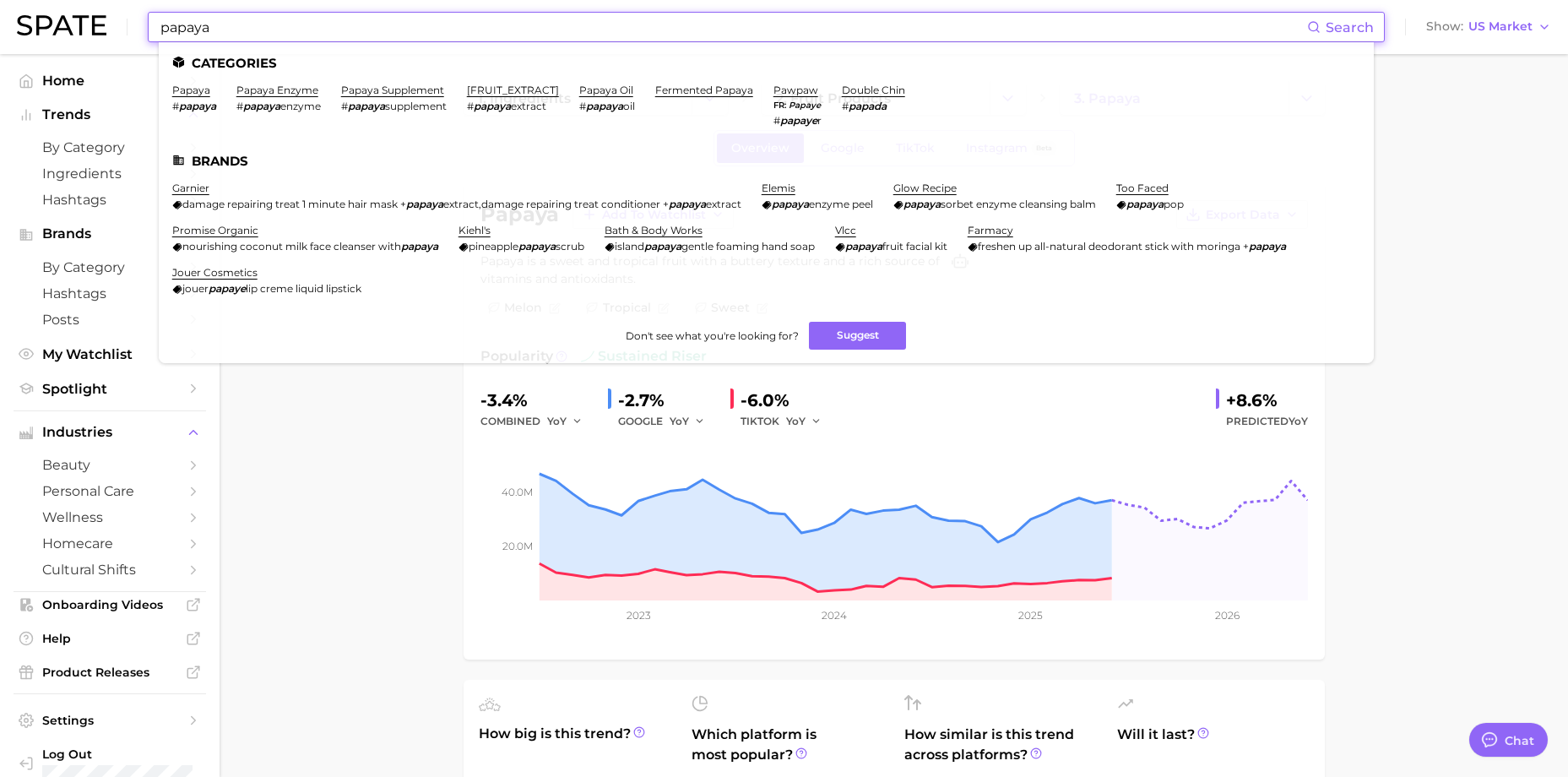 drag, startPoint x: 290, startPoint y: 36, endPoint x: 157, endPoint y: 36, distance: 133 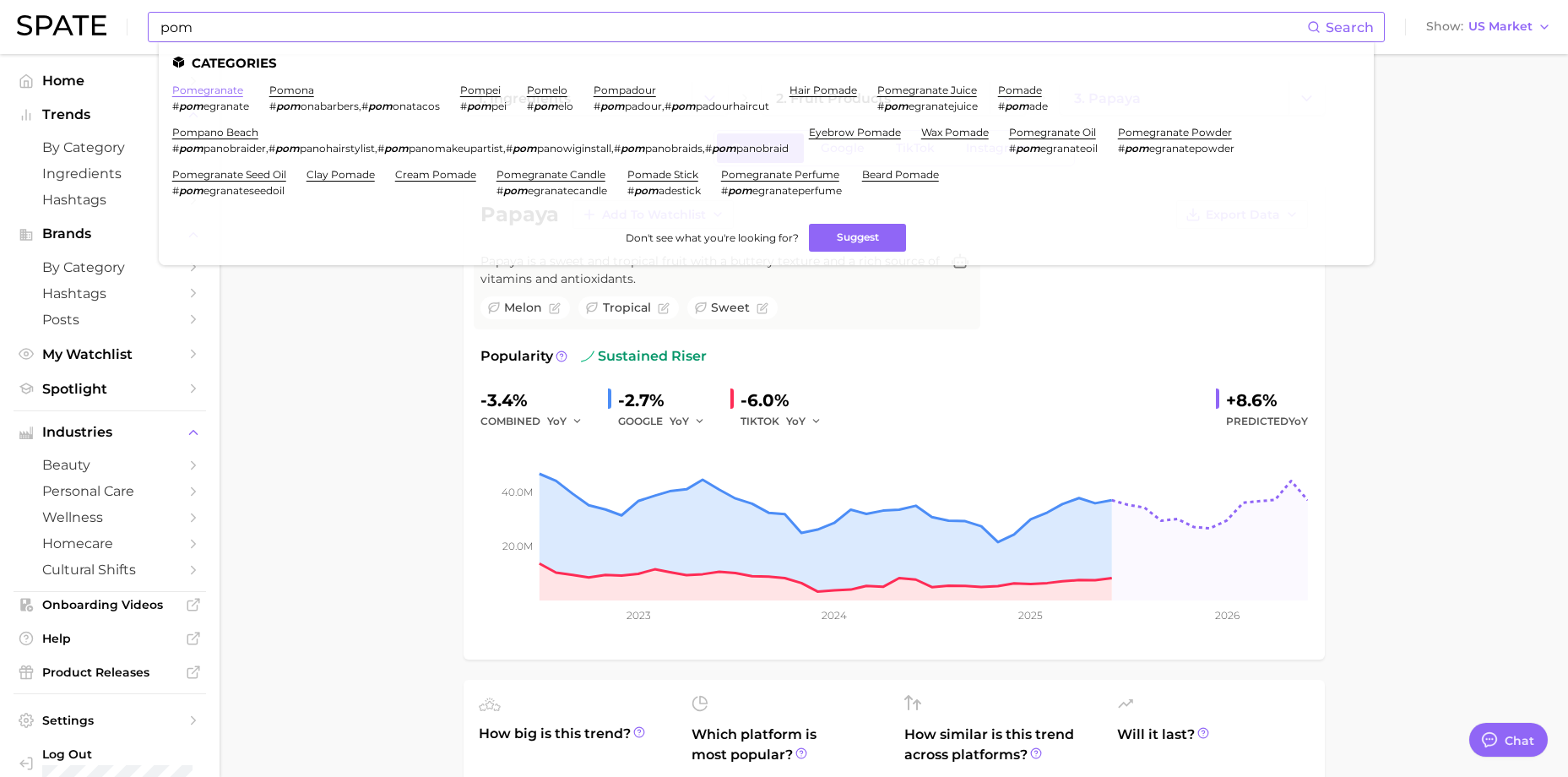 click on "pomegranate" at bounding box center [208, 90] 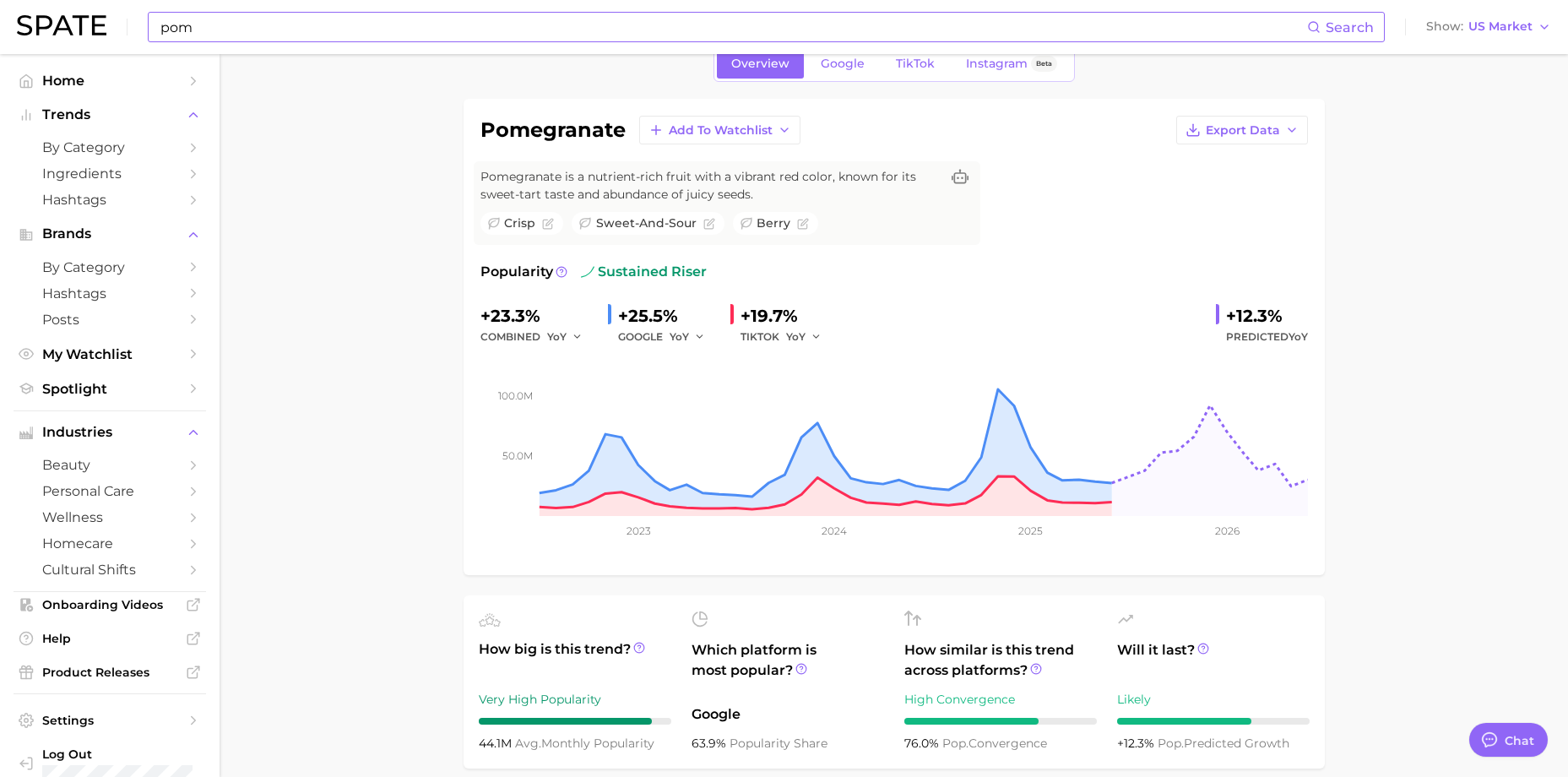 scroll, scrollTop: 0, scrollLeft: 0, axis: both 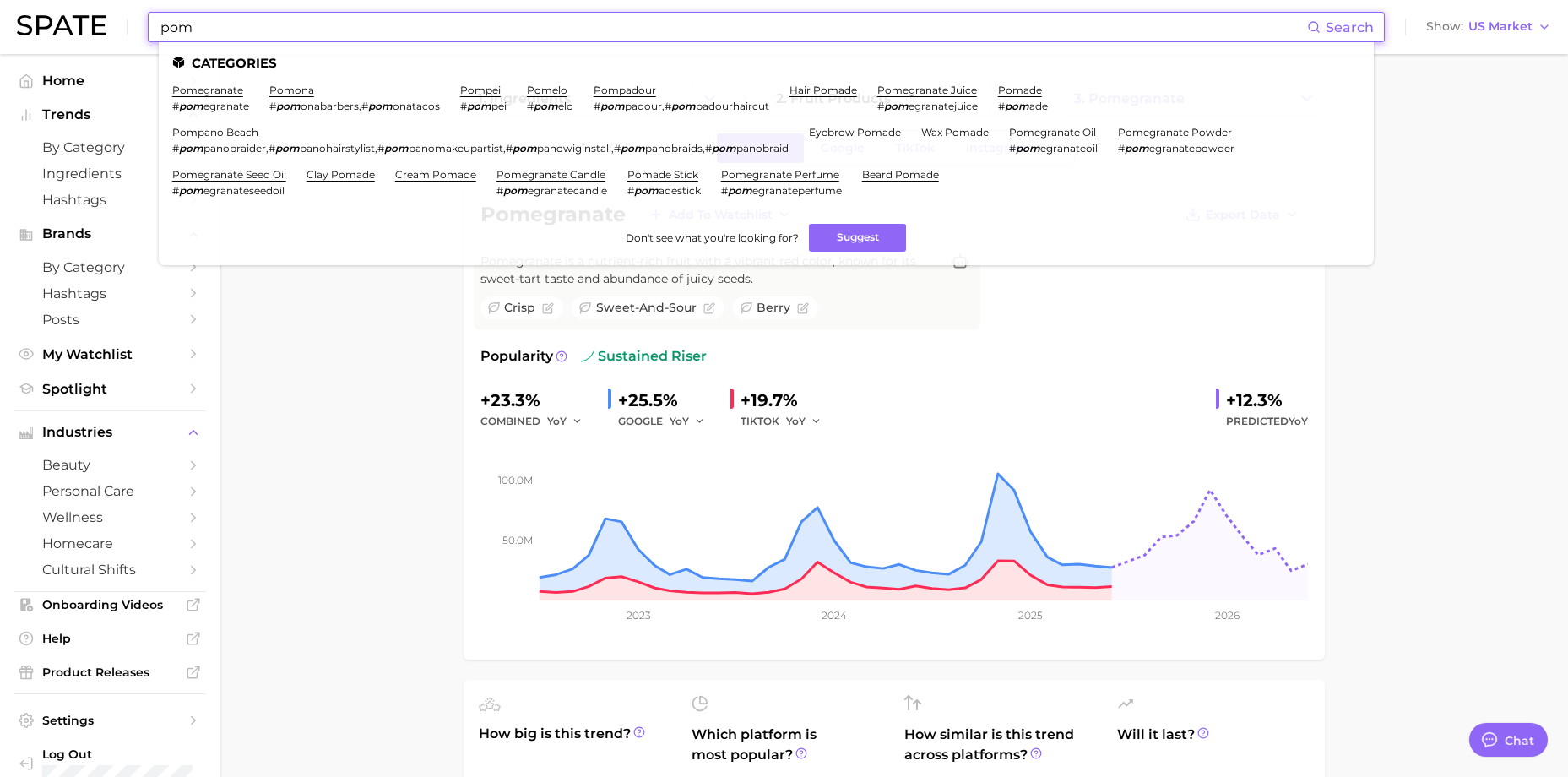 drag, startPoint x: 219, startPoint y: 26, endPoint x: 111, endPoint y: 14, distance: 108.66462 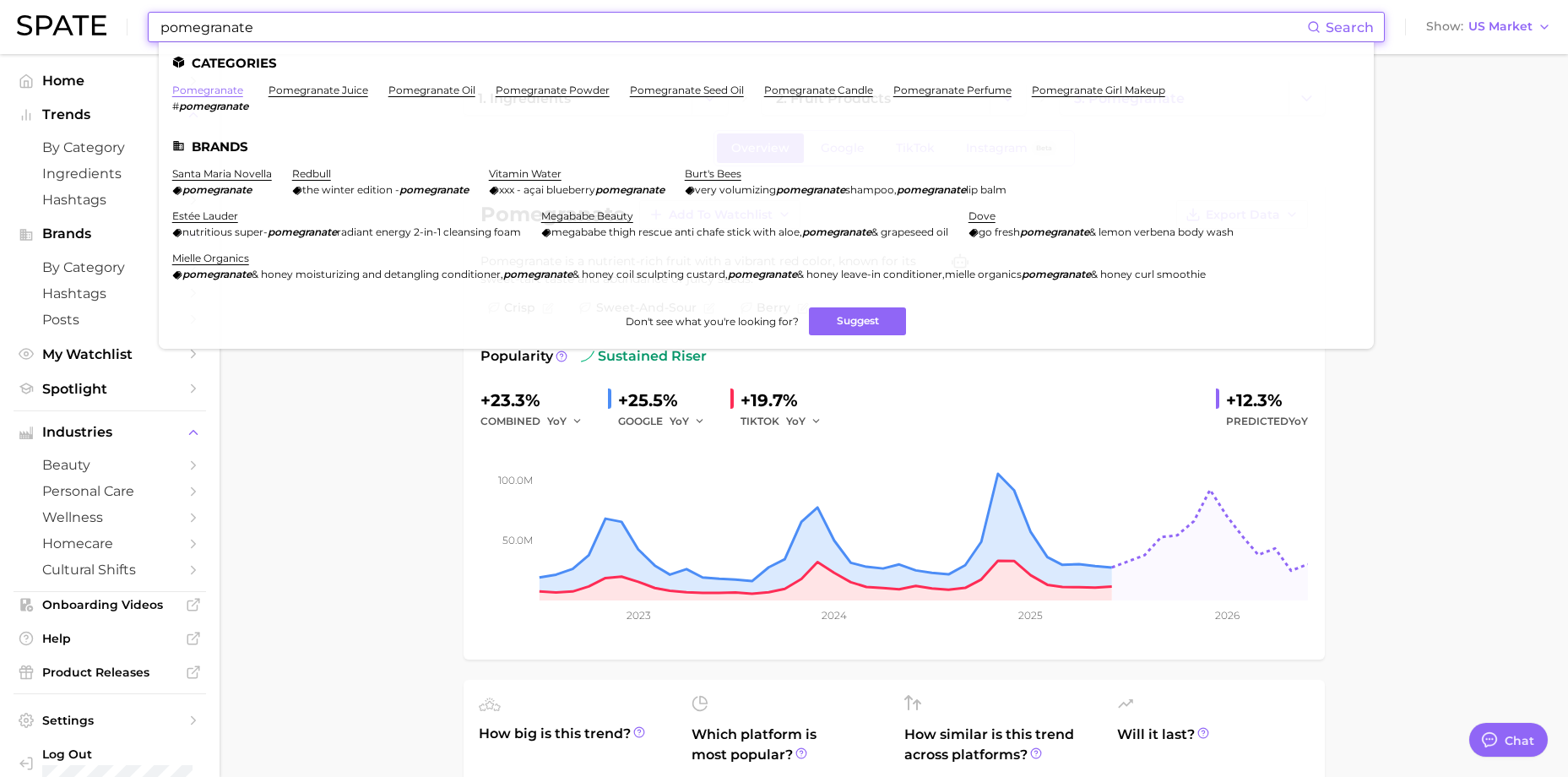 click on "pomegranate" at bounding box center [208, 90] 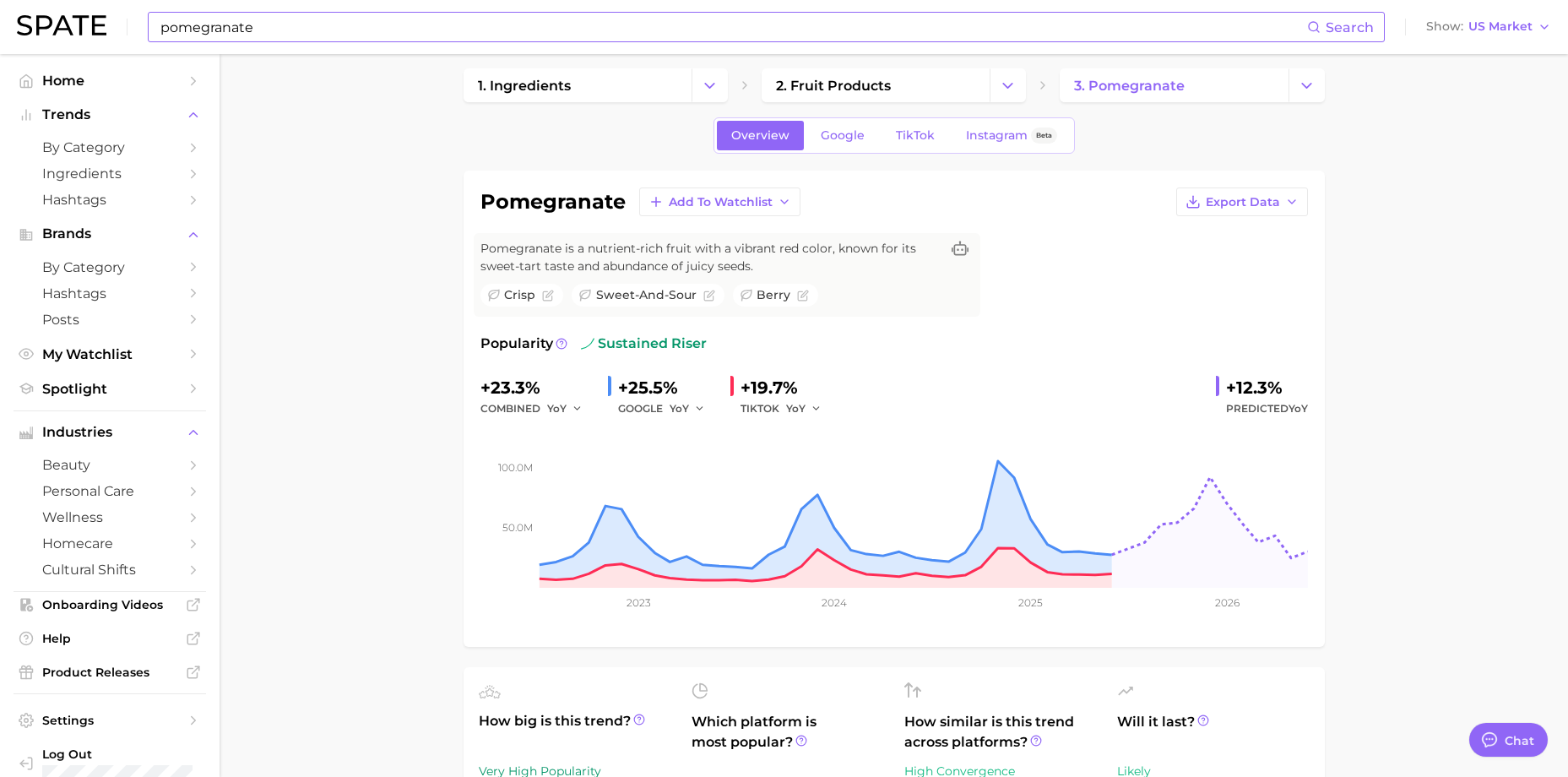 scroll, scrollTop: 0, scrollLeft: 0, axis: both 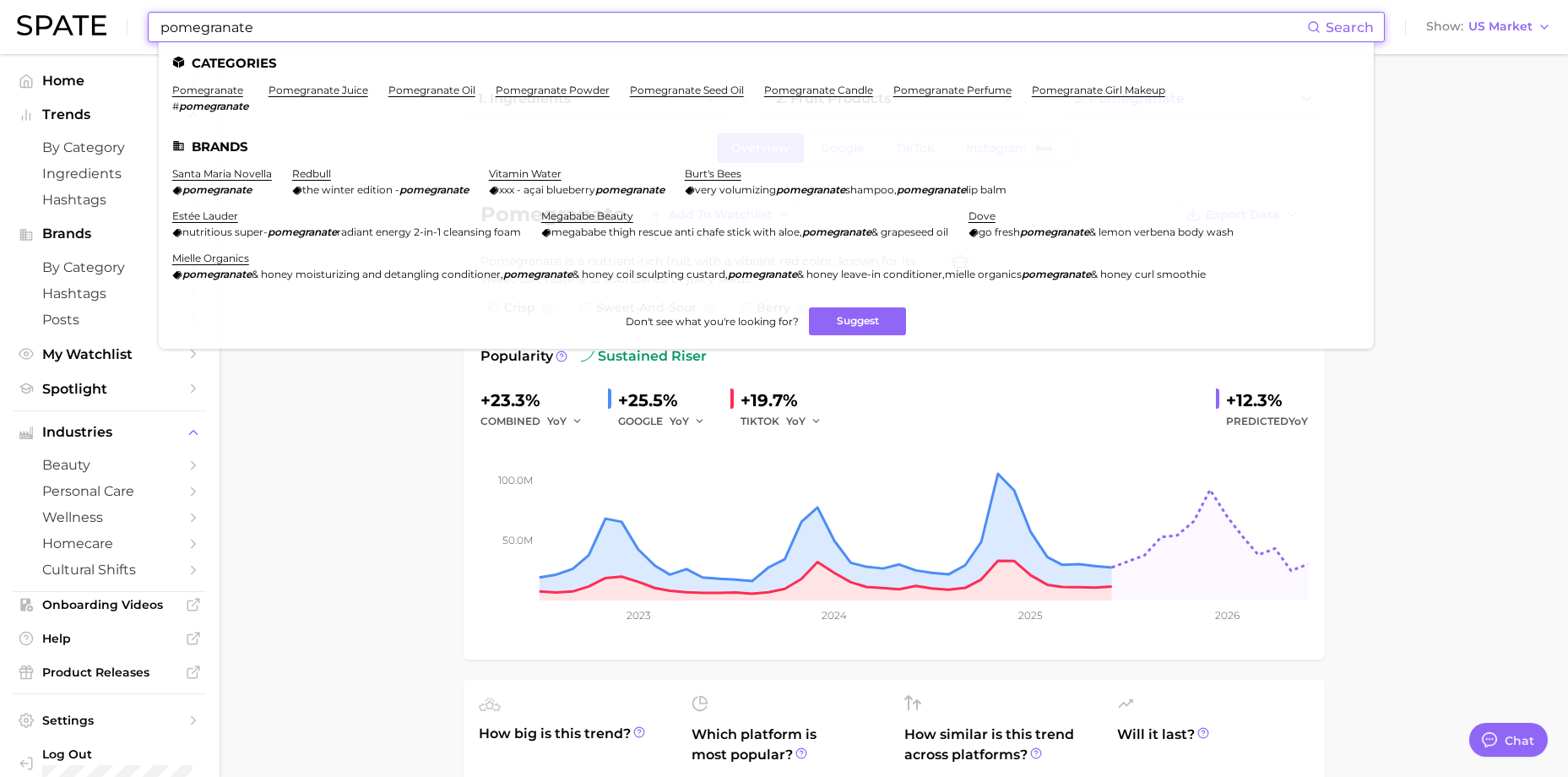 drag, startPoint x: 267, startPoint y: 25, endPoint x: 156, endPoint y: 21, distance: 111.07205 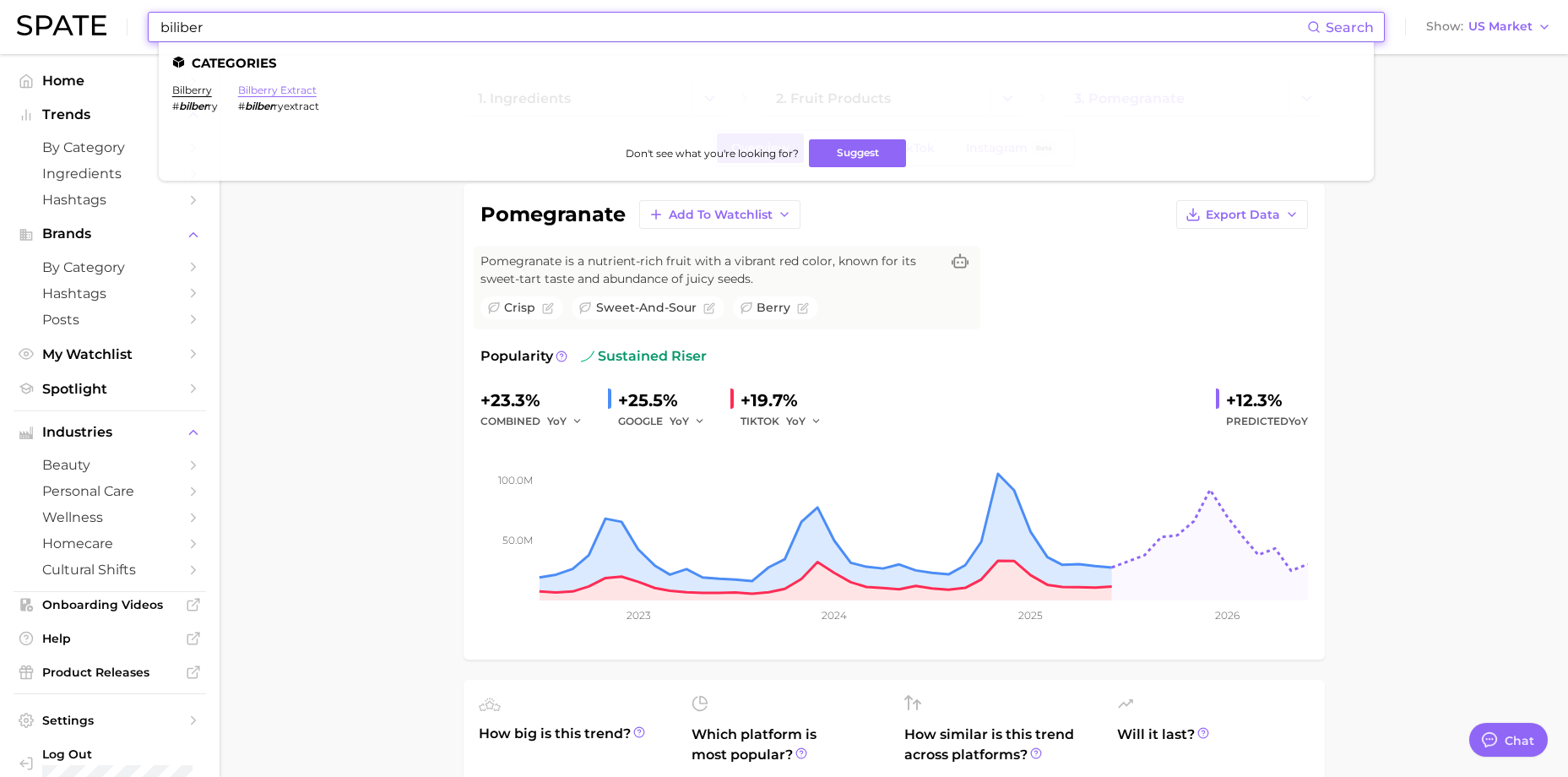 click on "bilberry extract" at bounding box center (277, 90) 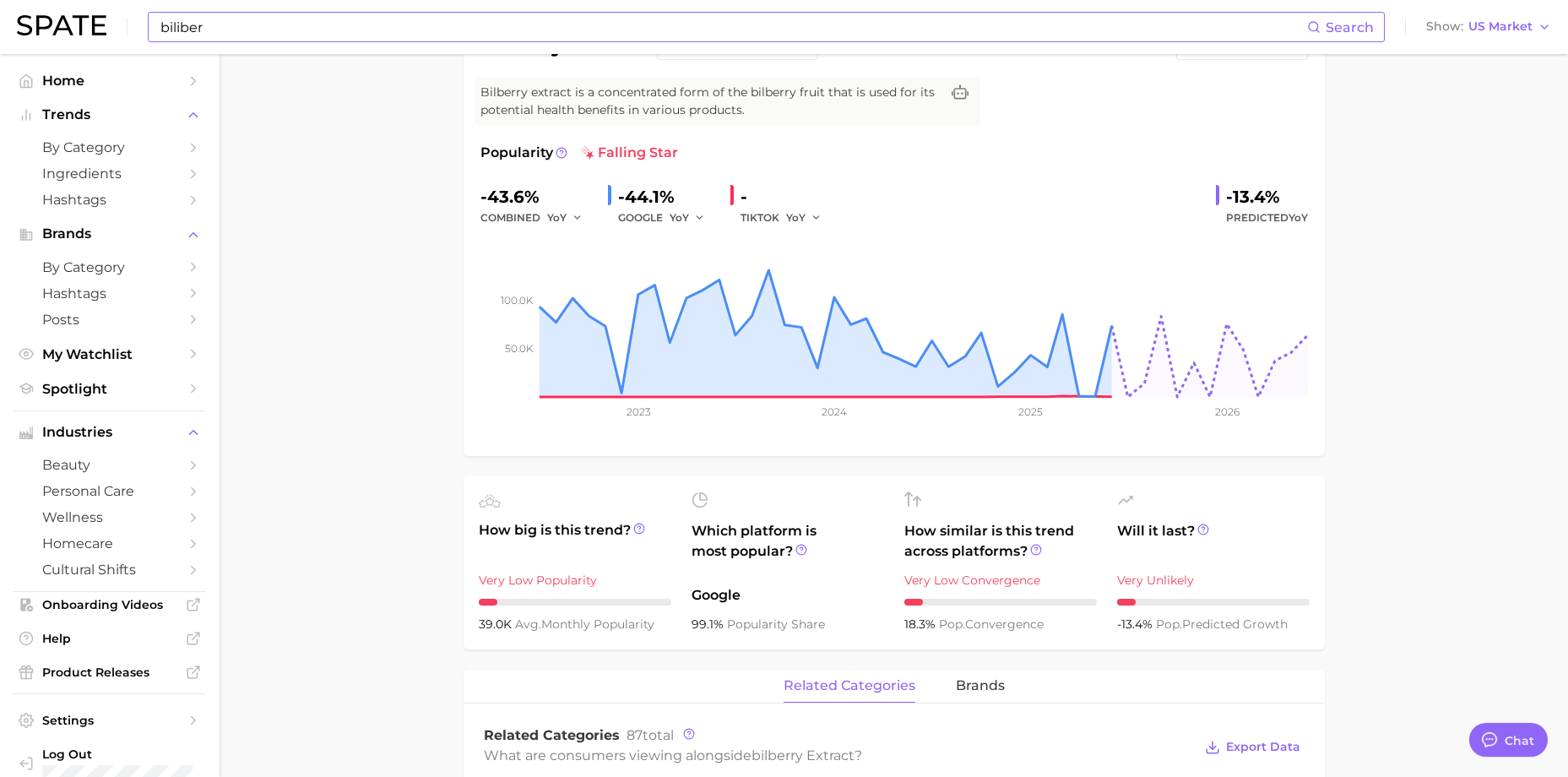 scroll, scrollTop: 0, scrollLeft: 0, axis: both 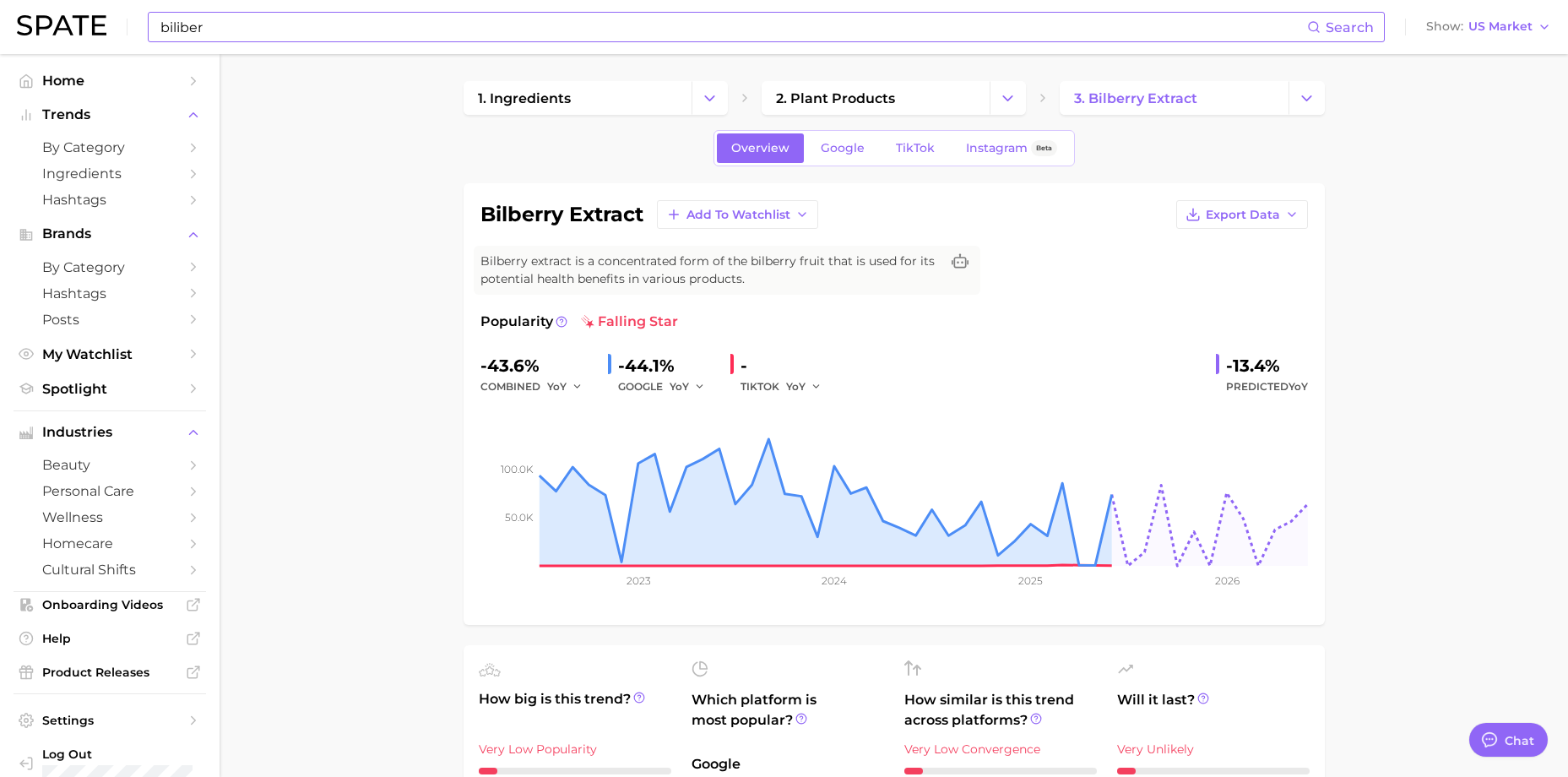 click on "biliber" at bounding box center (733, 27) 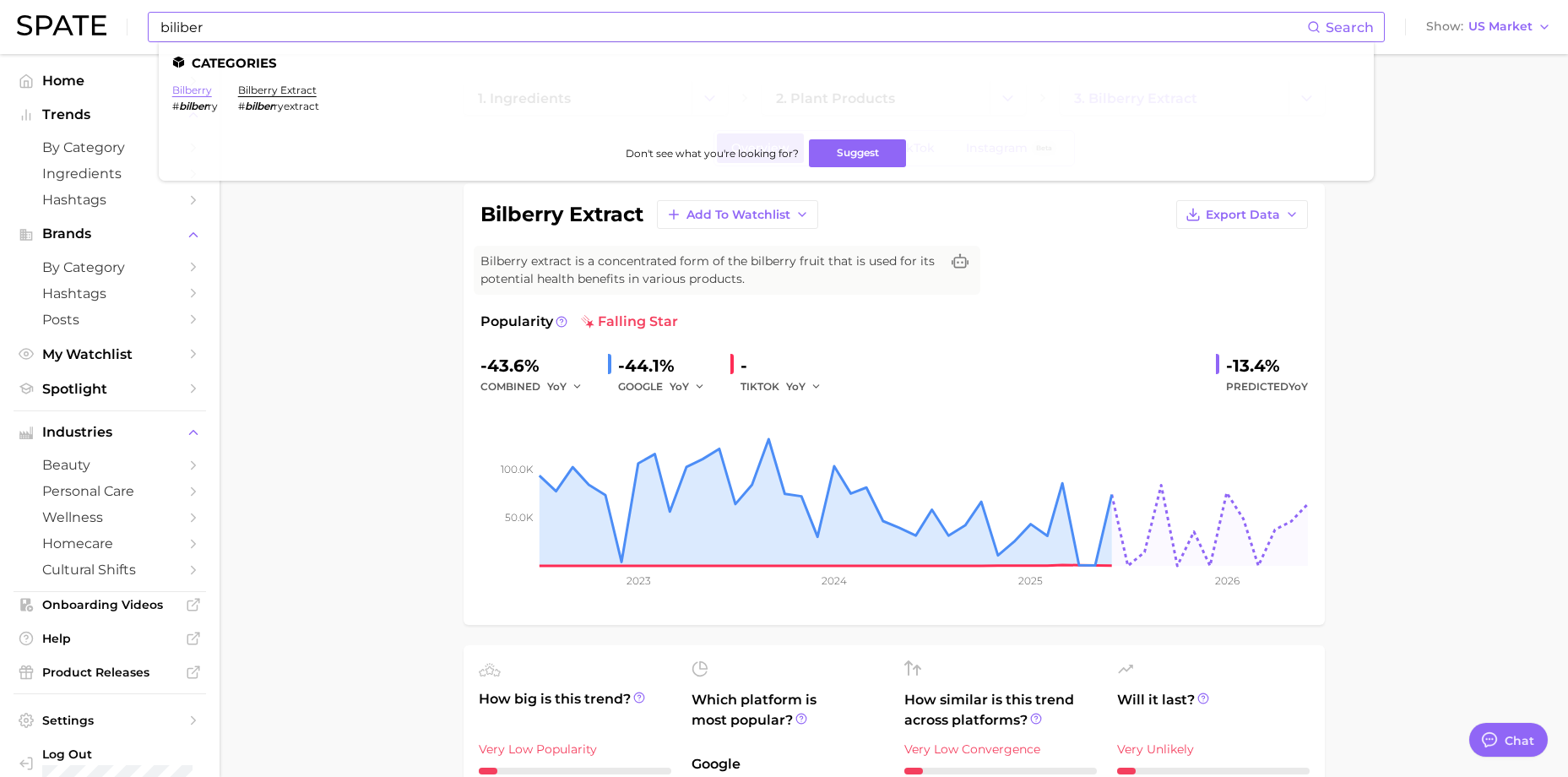 click on "bilberry" at bounding box center (192, 90) 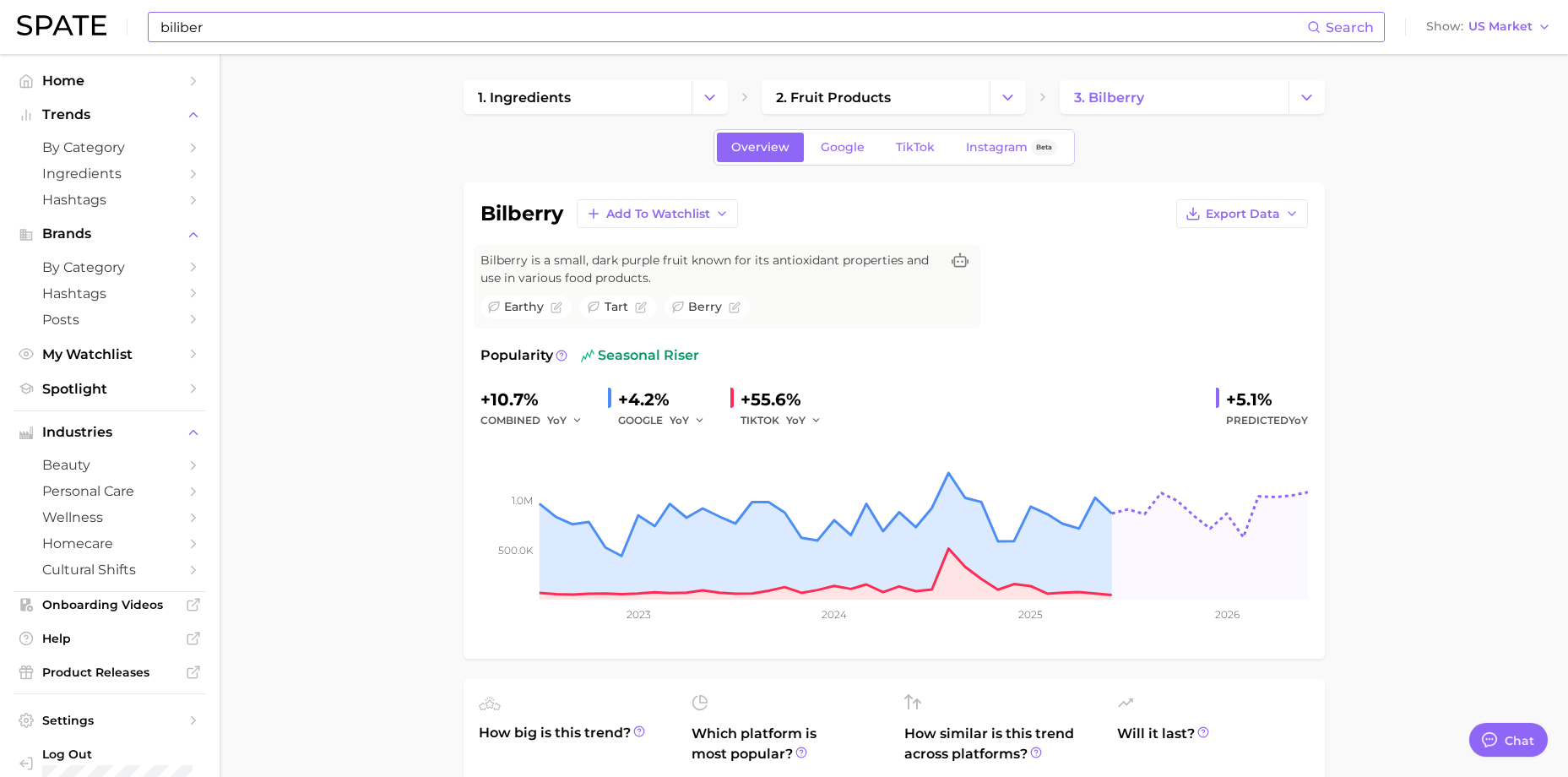 scroll, scrollTop: 0, scrollLeft: 0, axis: both 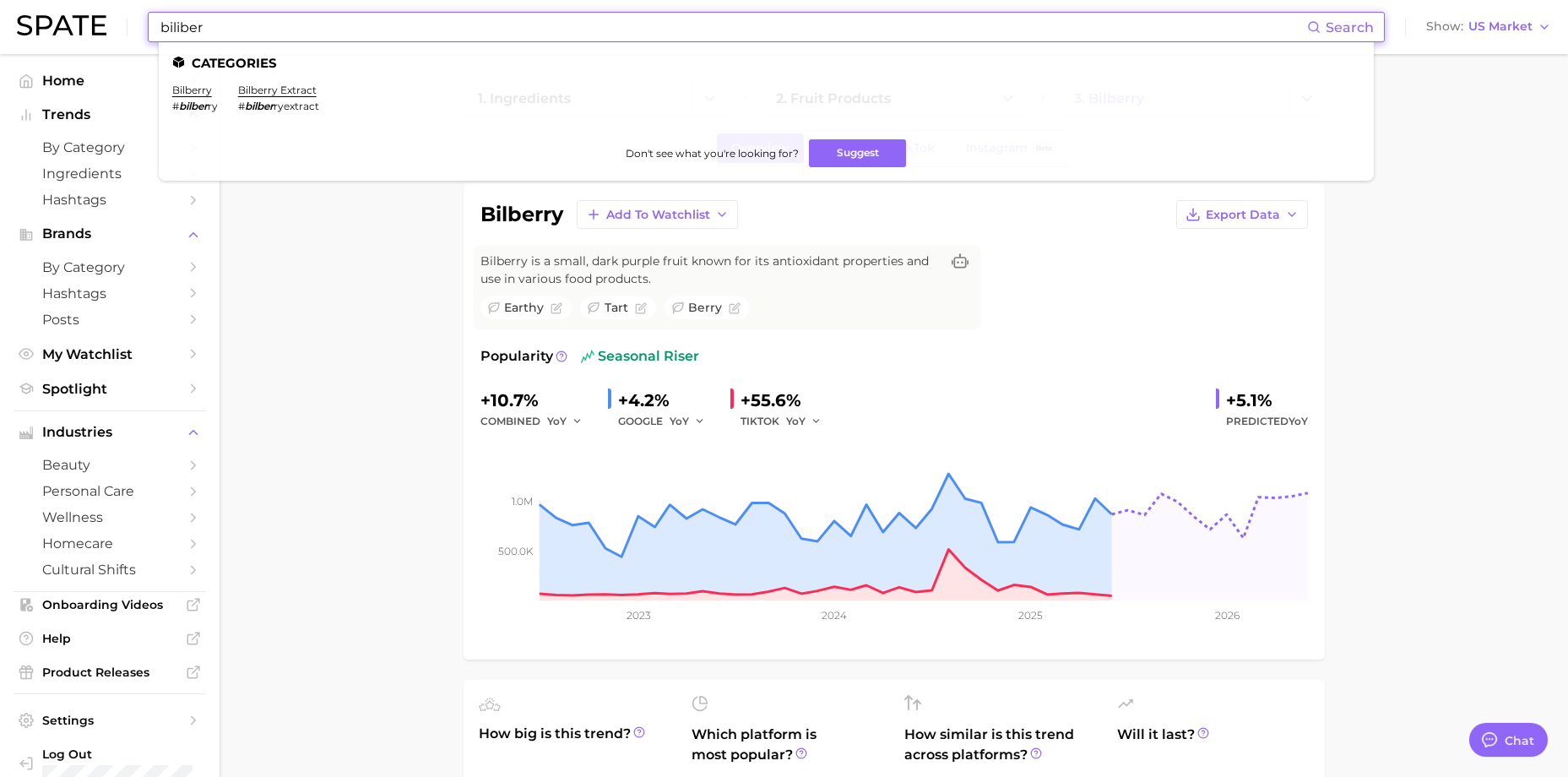 drag, startPoint x: 227, startPoint y: 25, endPoint x: 149, endPoint y: 23, distance: 78.0256 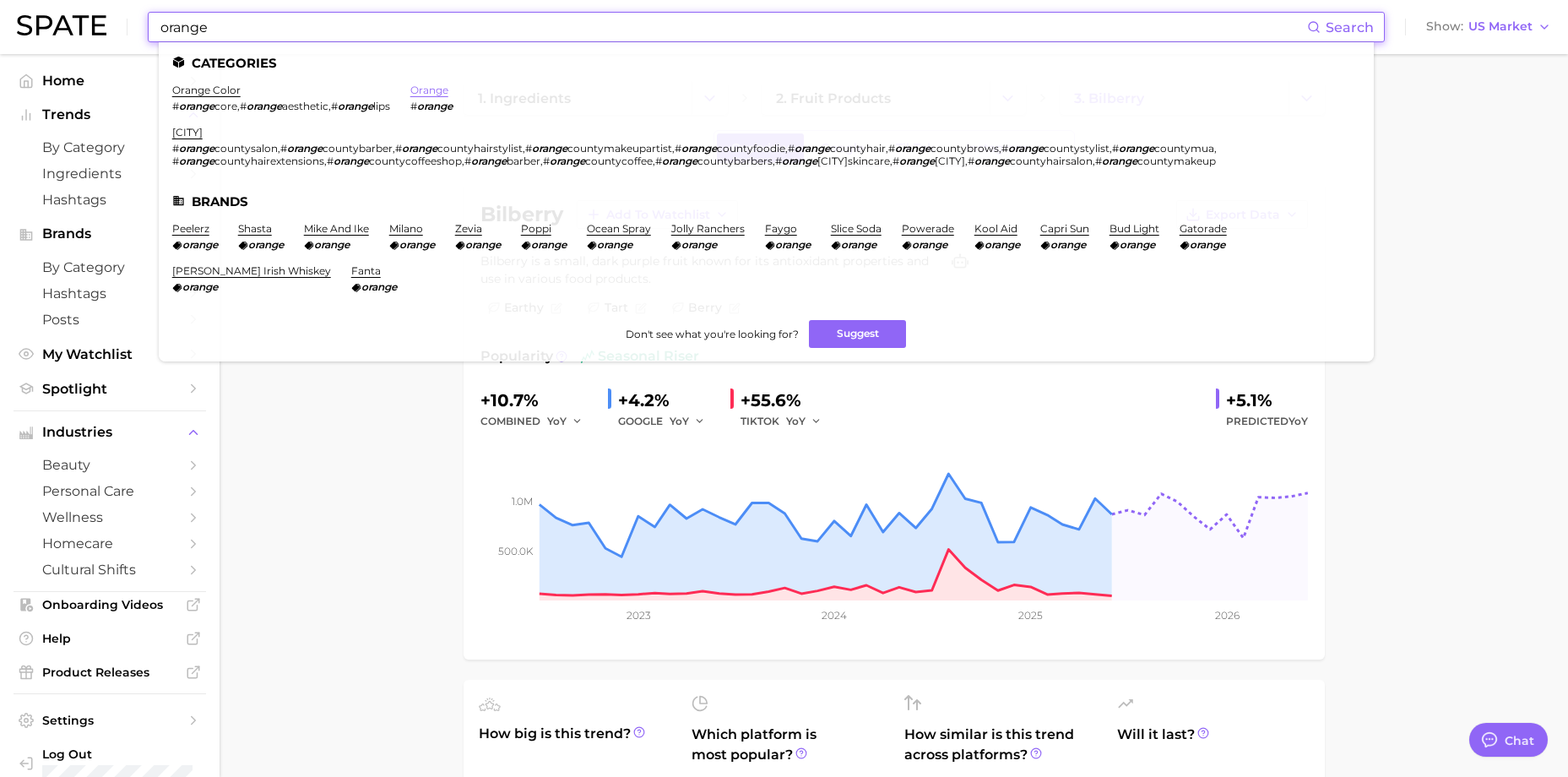 click on "orange" at bounding box center (429, 90) 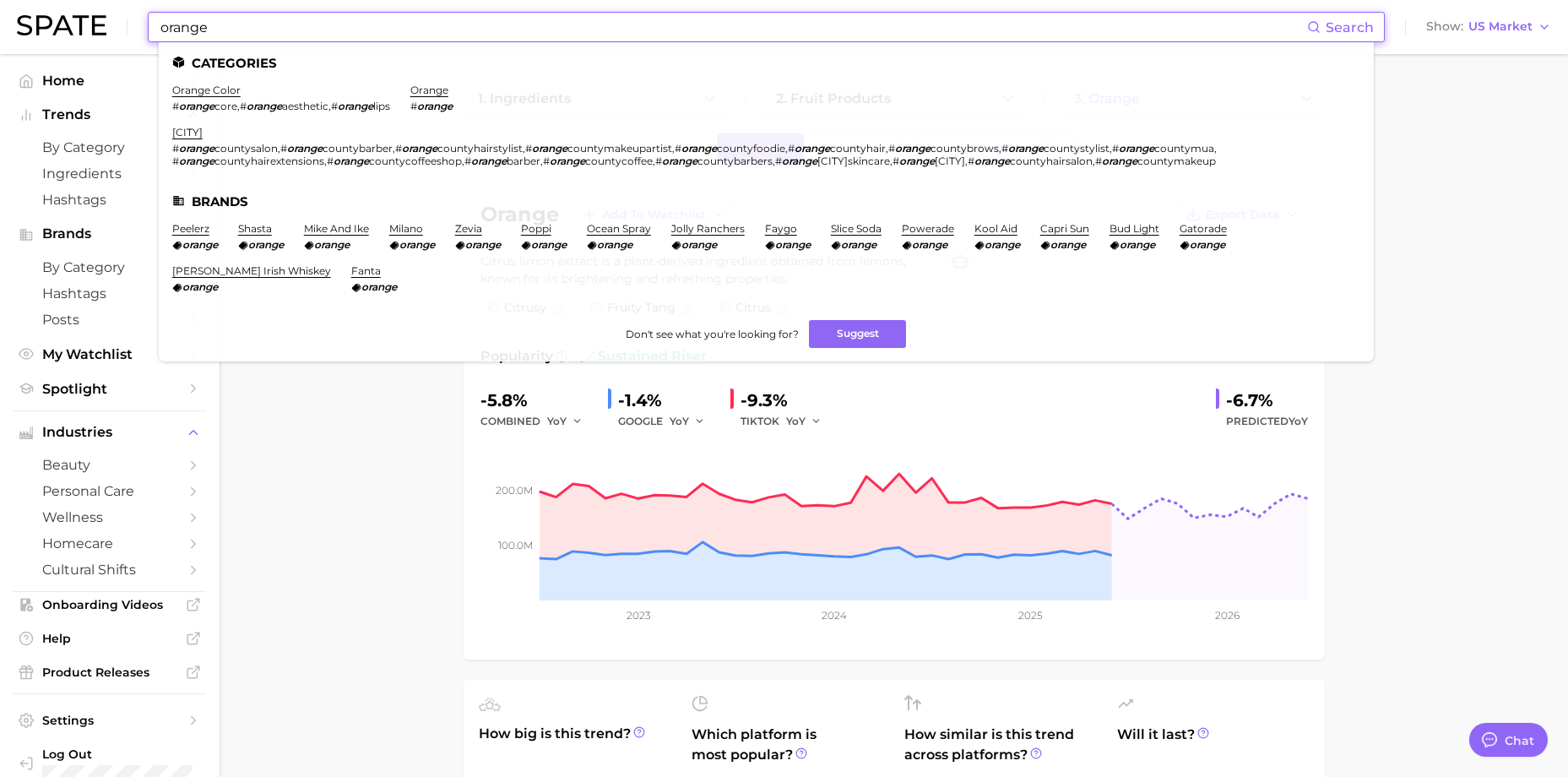 click on "orange" at bounding box center (733, 27) 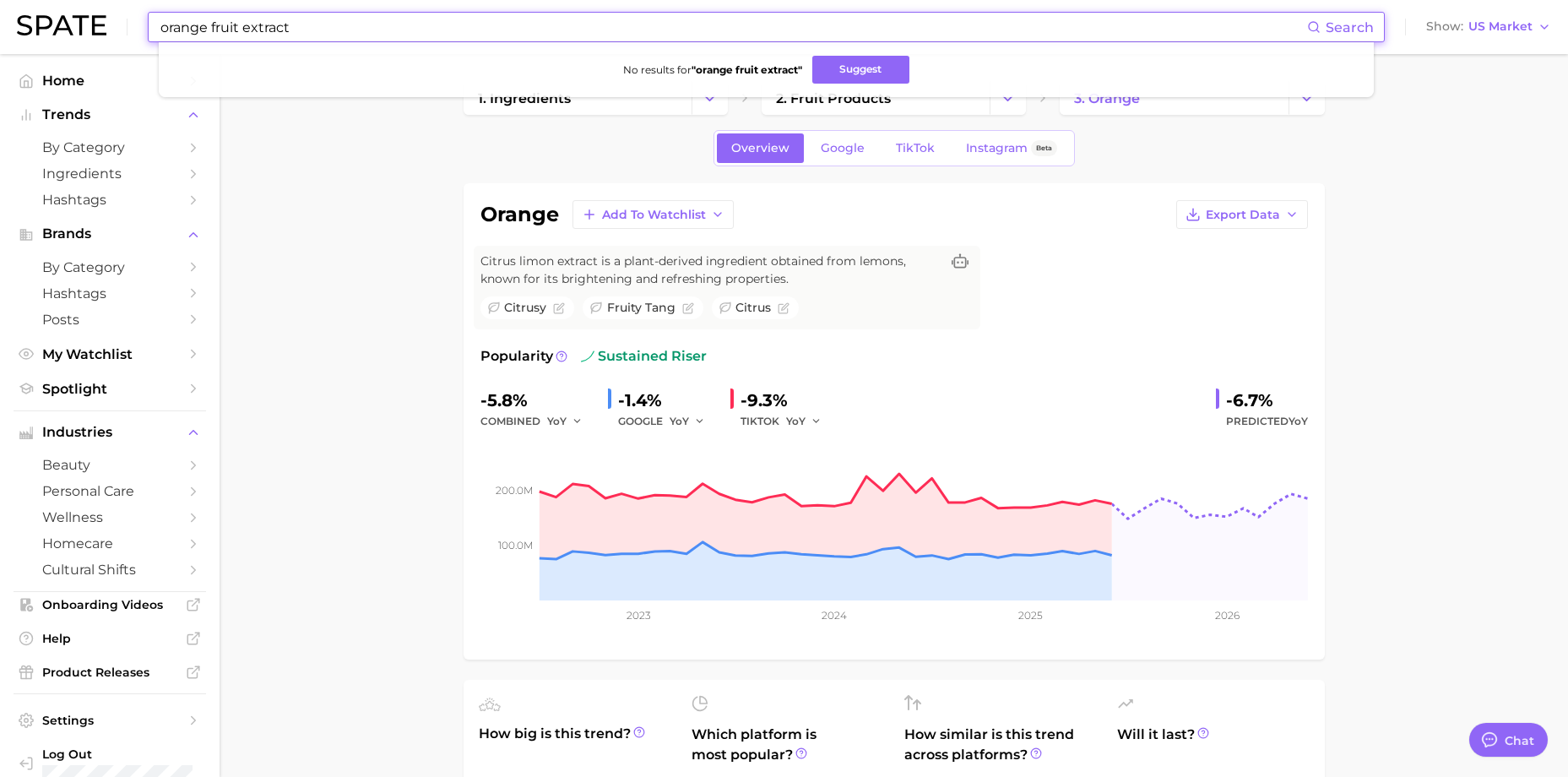 click on "orange fruit extract" at bounding box center (733, 27) 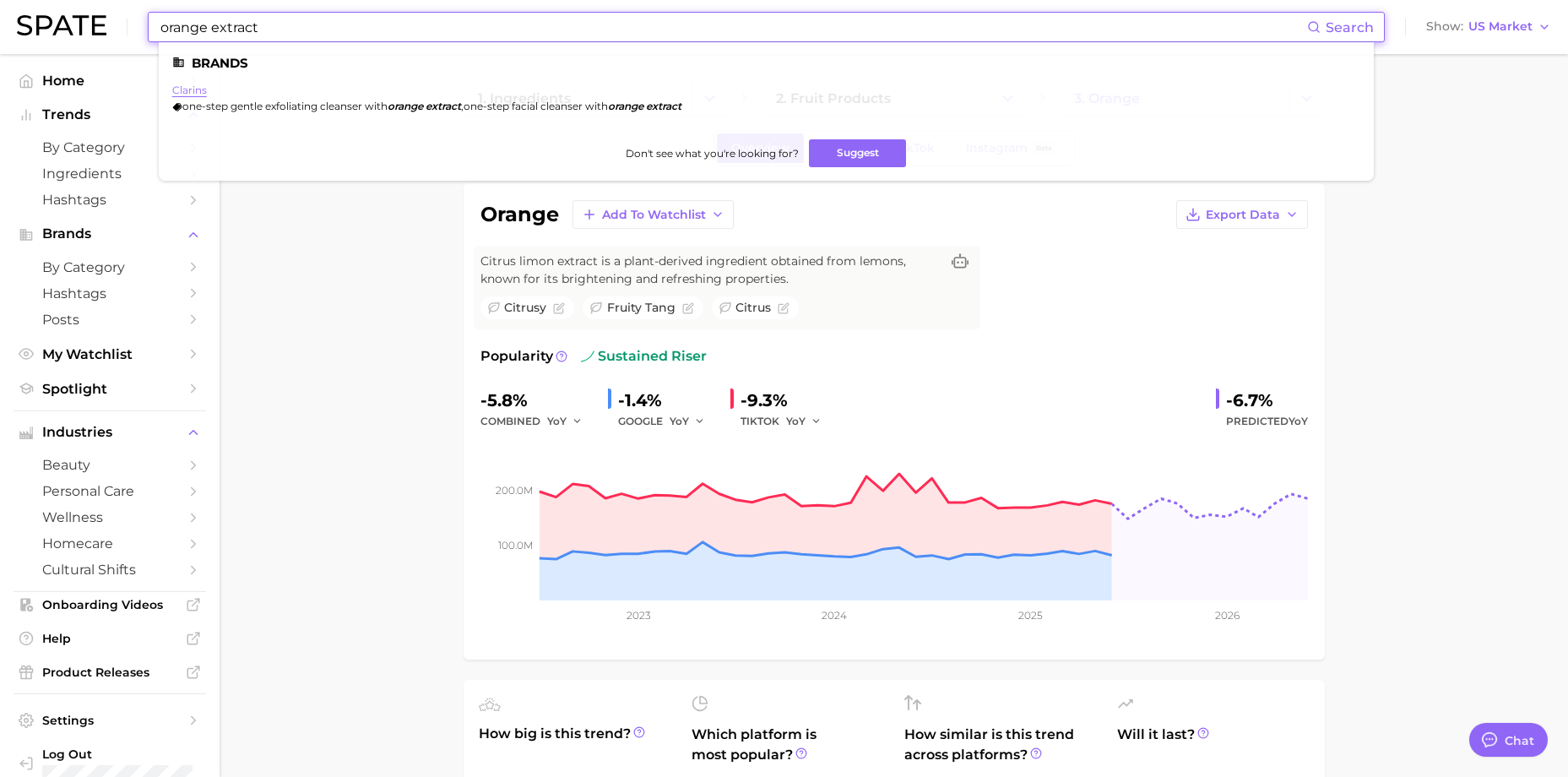 type on "orange extract" 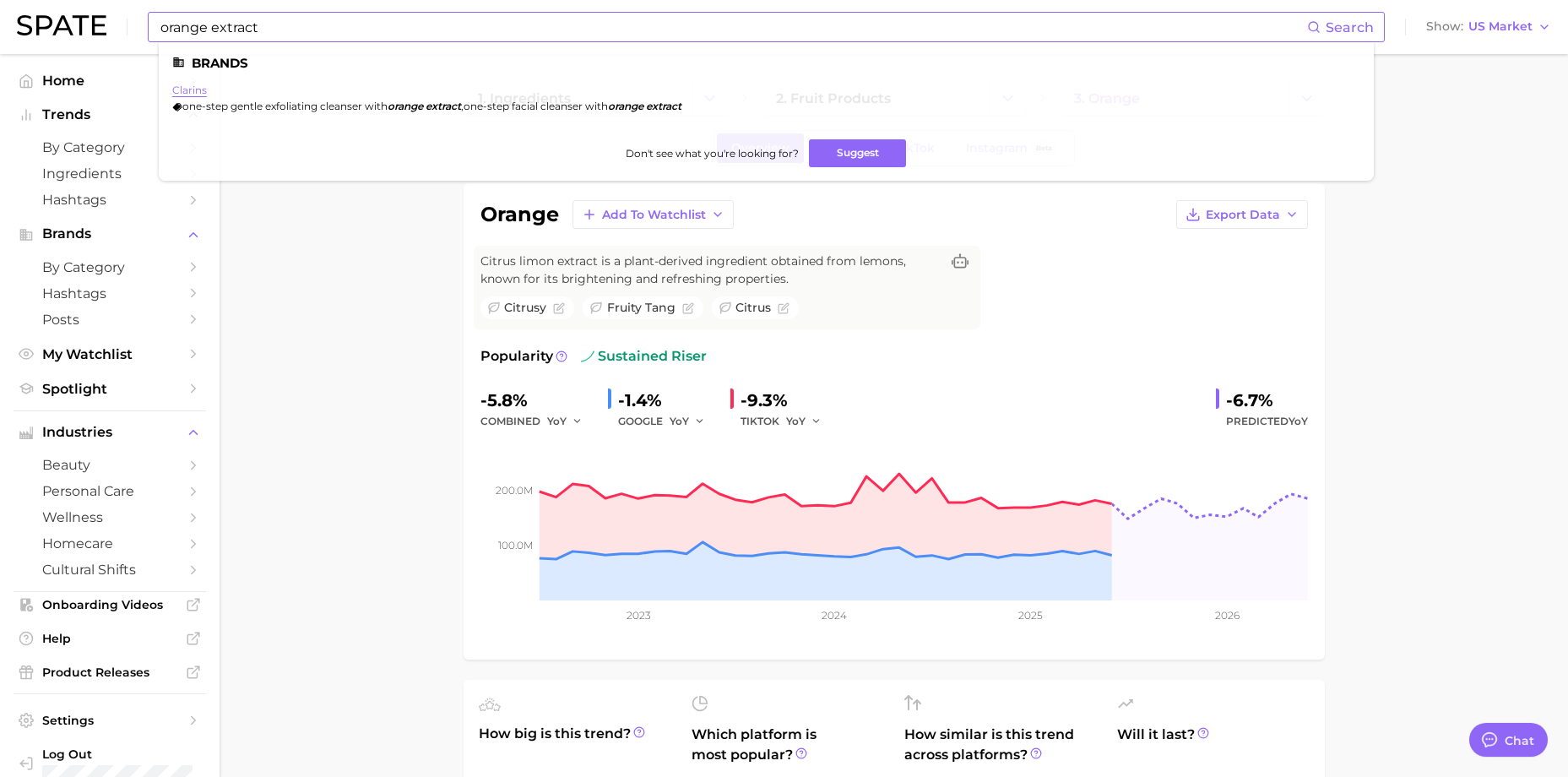 click on "clarins" at bounding box center (189, 90) 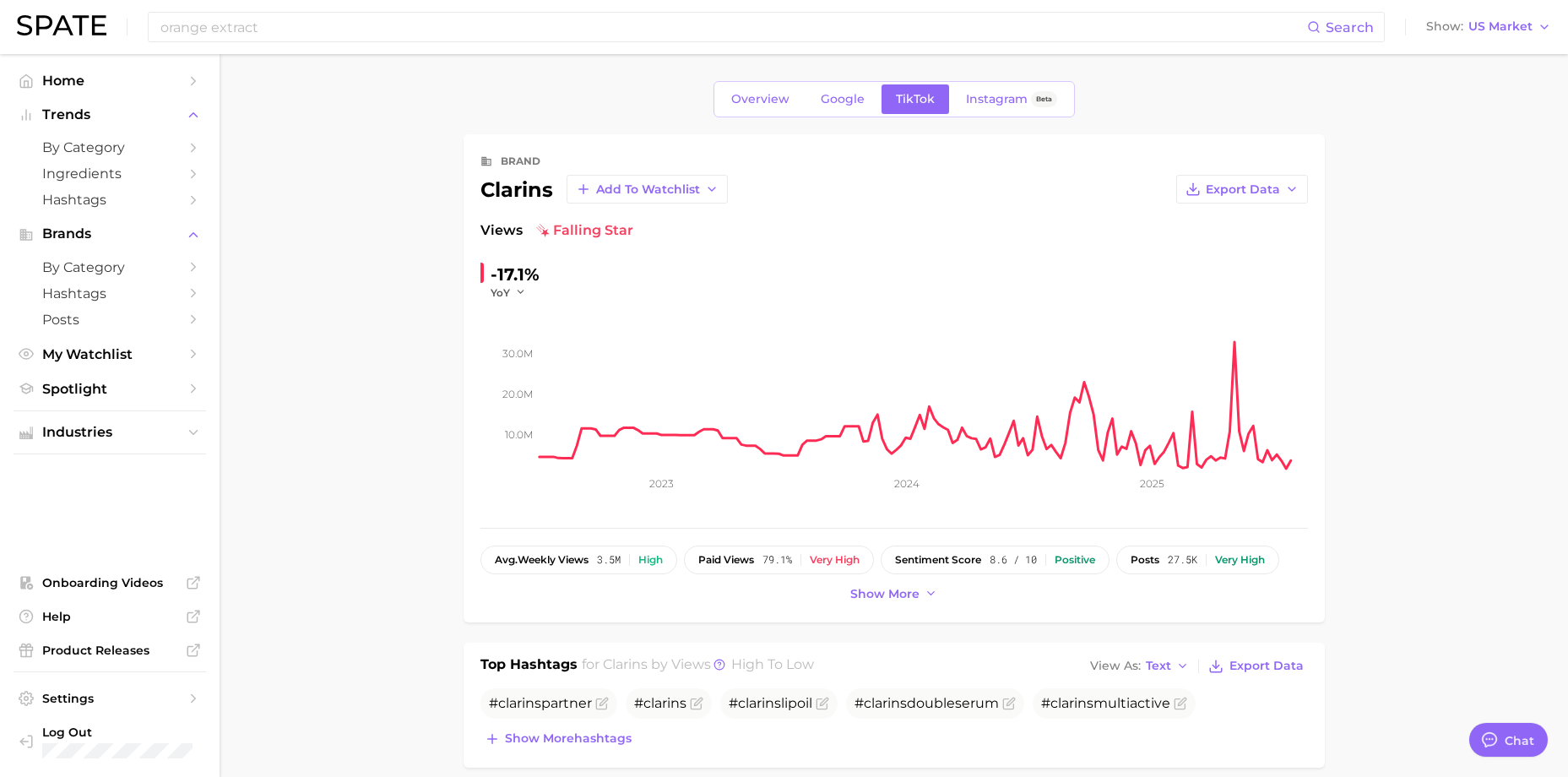 scroll, scrollTop: 0, scrollLeft: 0, axis: both 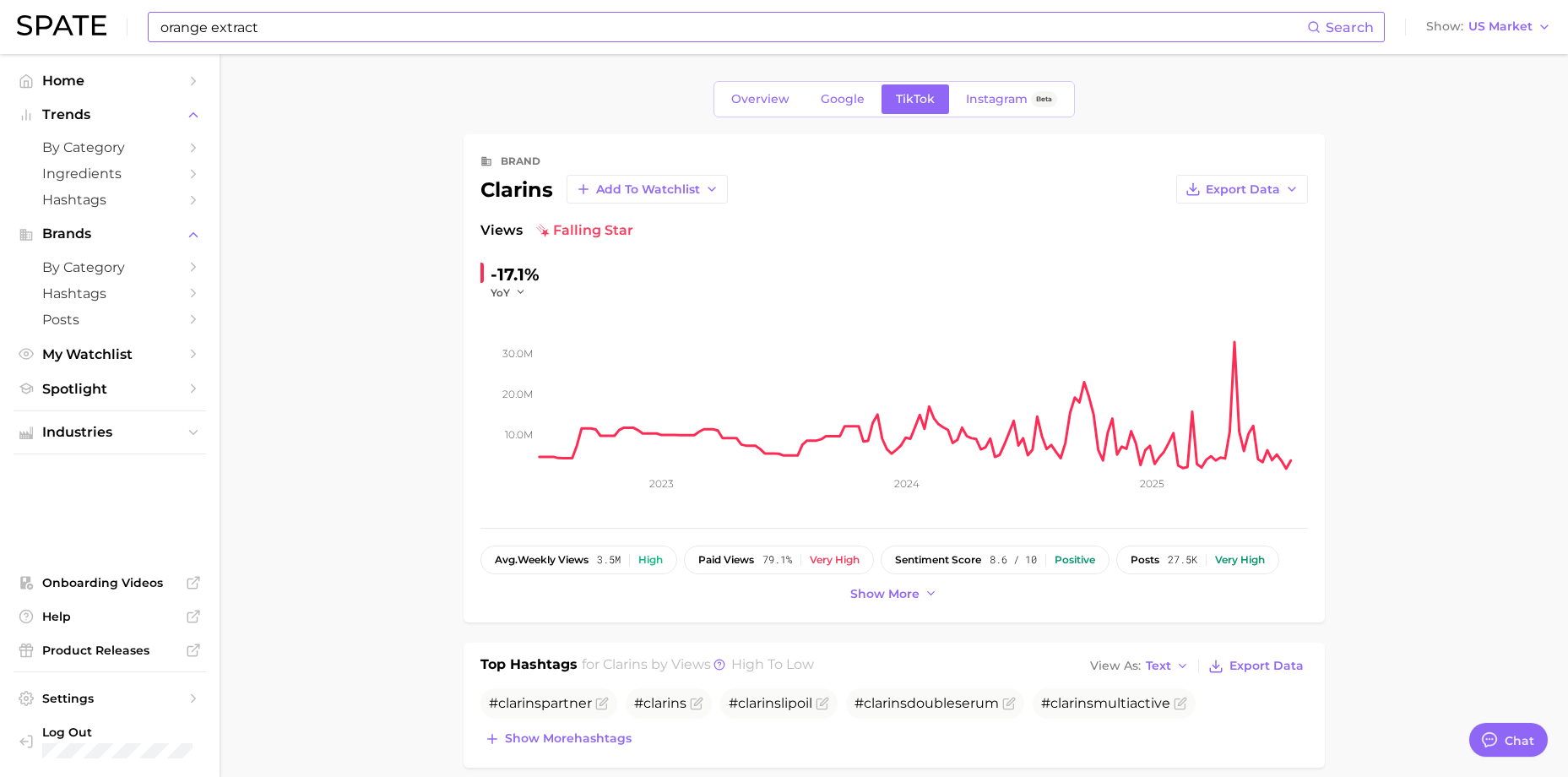 click on "orange extract" at bounding box center (733, 27) 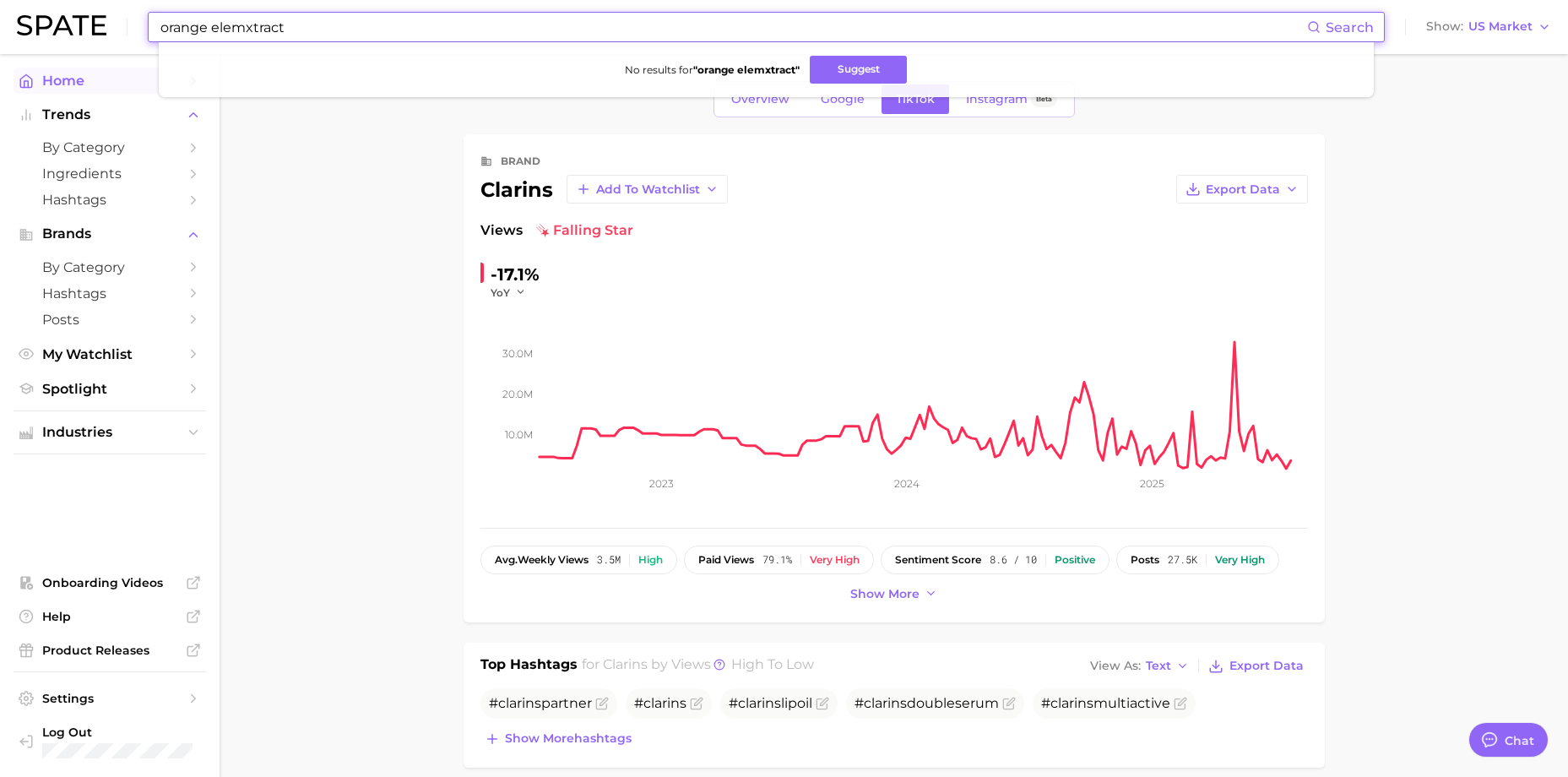 drag, startPoint x: 327, startPoint y: 30, endPoint x: 28, endPoint y: 69, distance: 301.5328 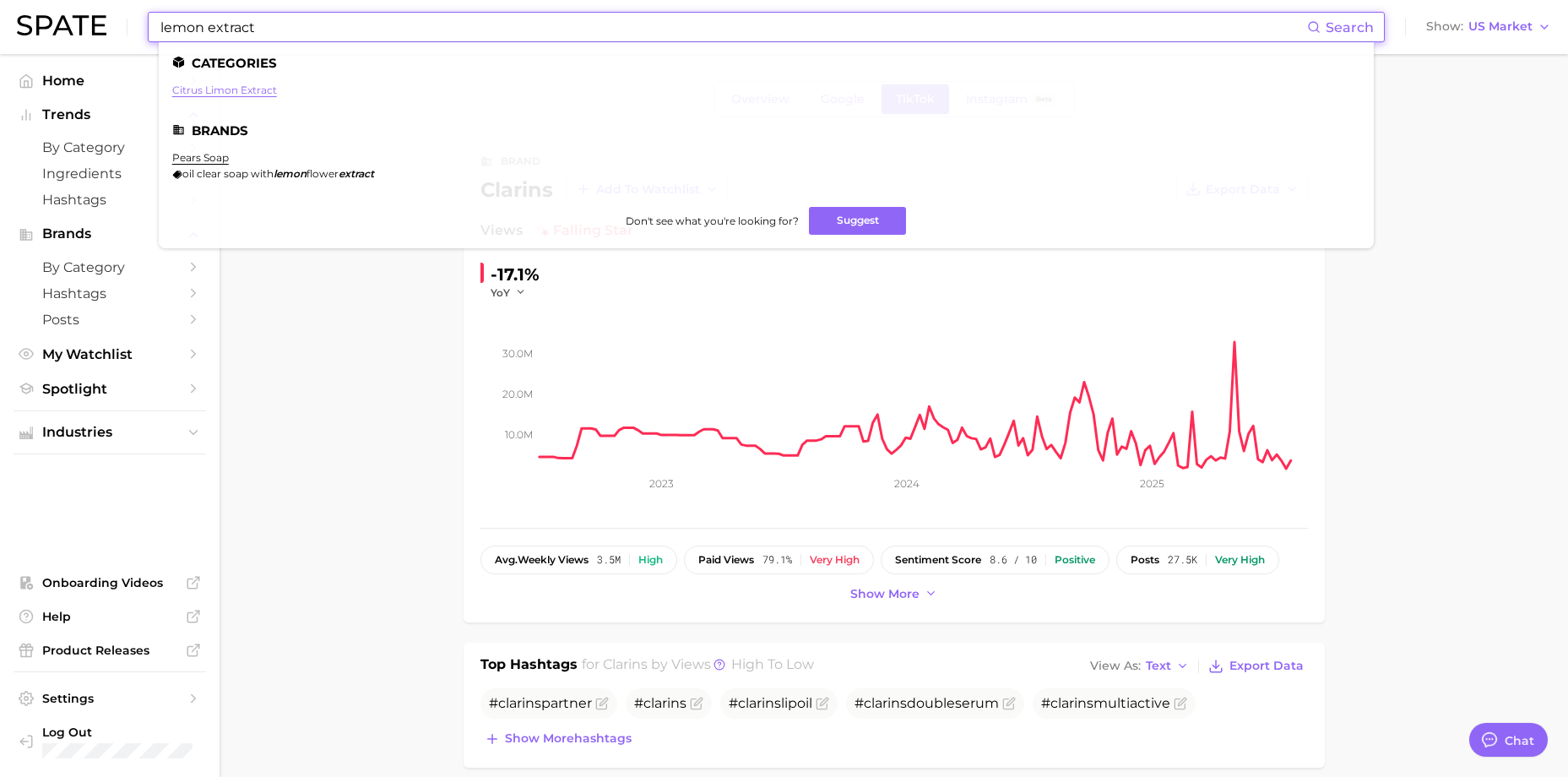 type on "lemon extract" 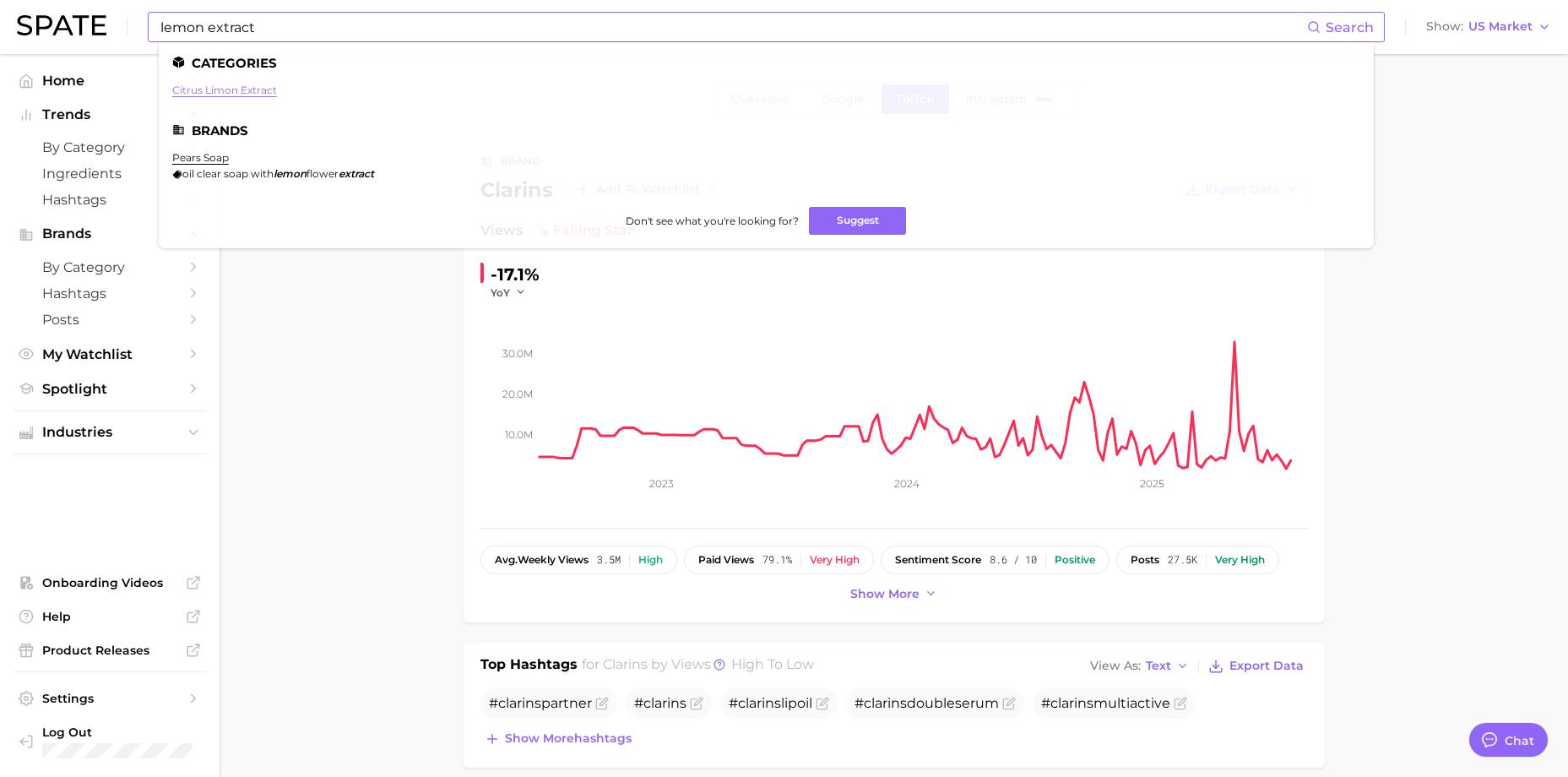 click on "citrus limon extract" at bounding box center [225, 90] 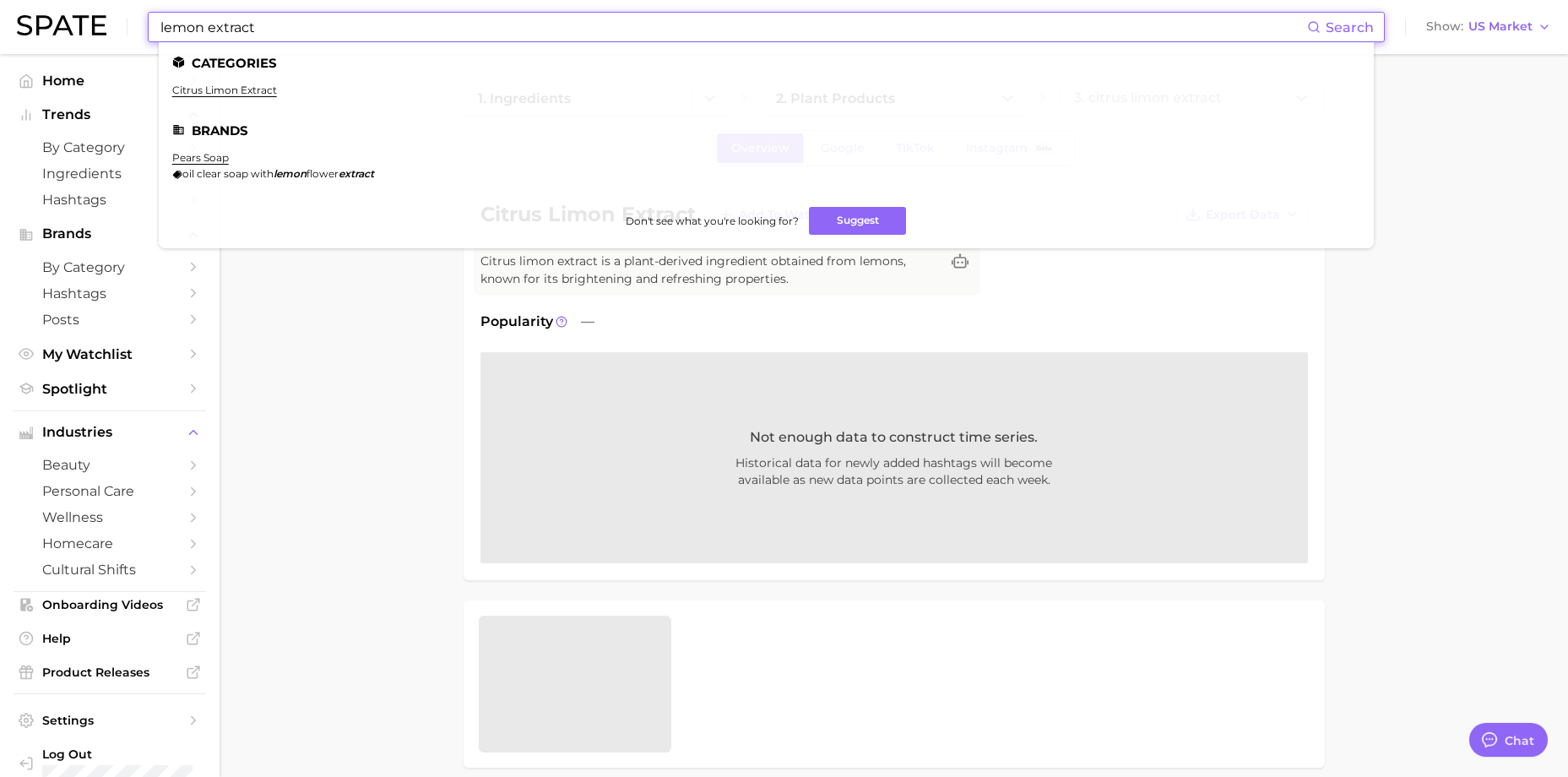 drag, startPoint x: 295, startPoint y: 25, endPoint x: 139, endPoint y: 27, distance: 156.01282 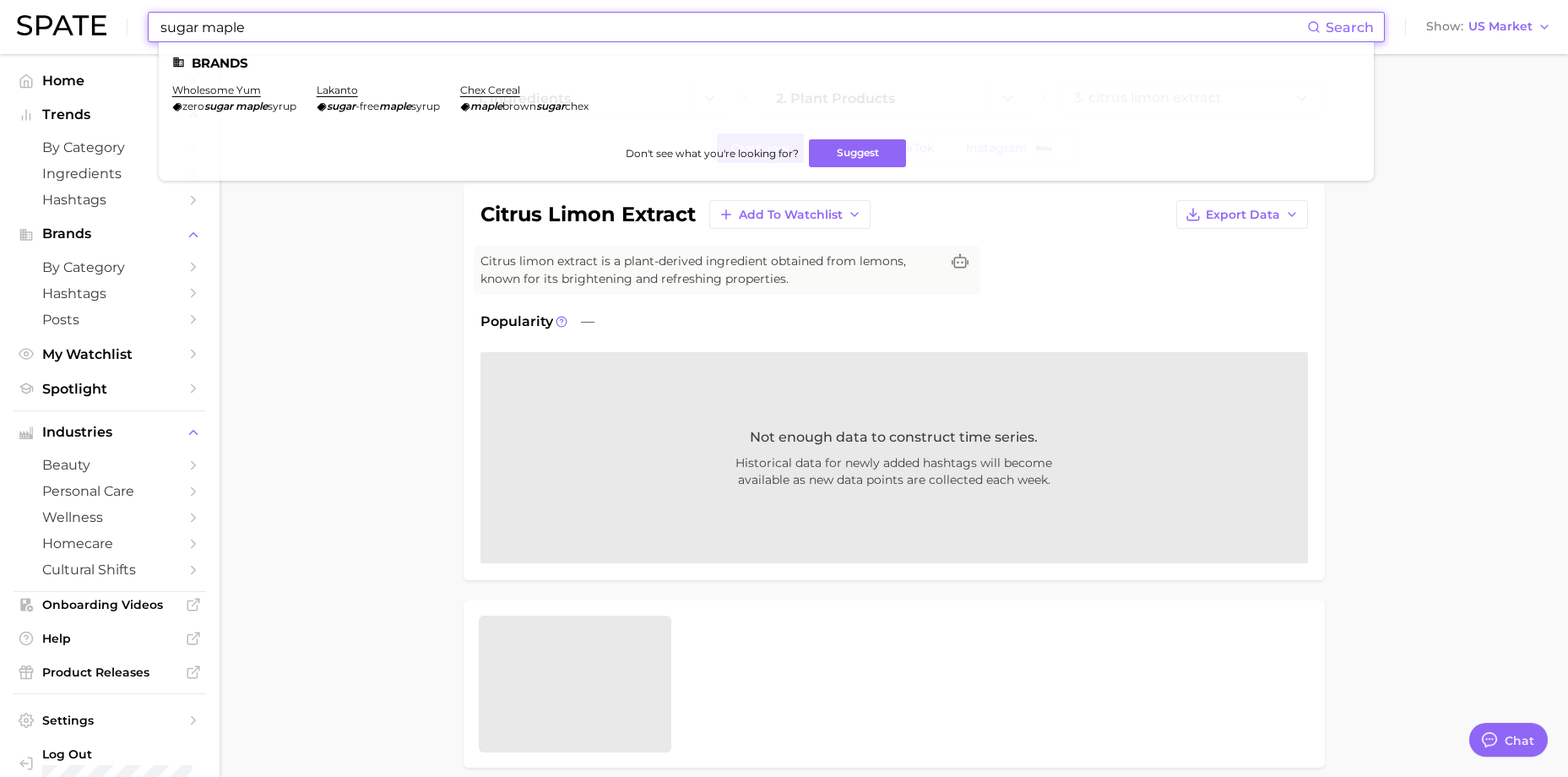 drag, startPoint x: 196, startPoint y: 33, endPoint x: 79, endPoint y: 37, distance: 117.06836 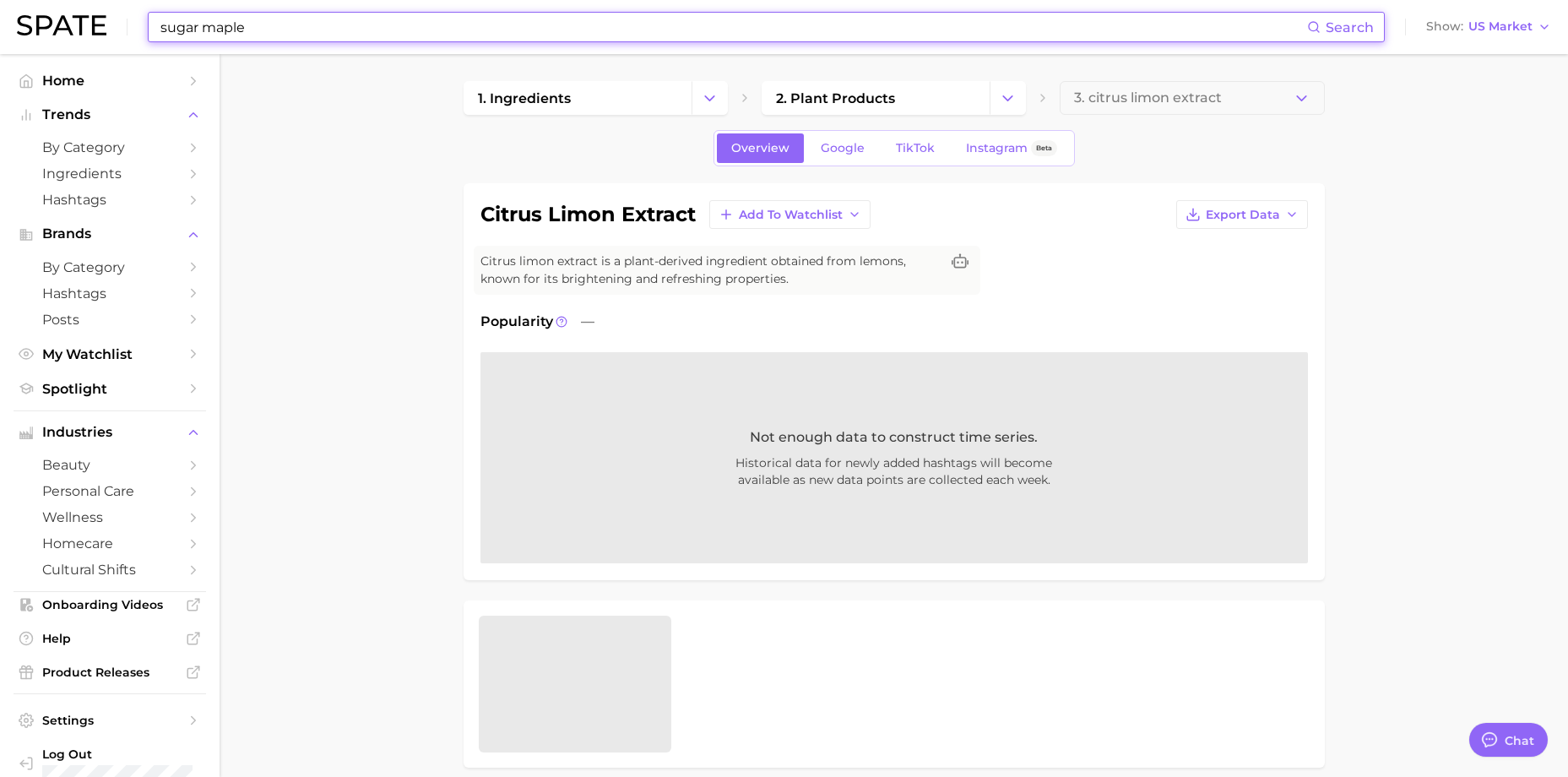paste on "Acer Saccharum" 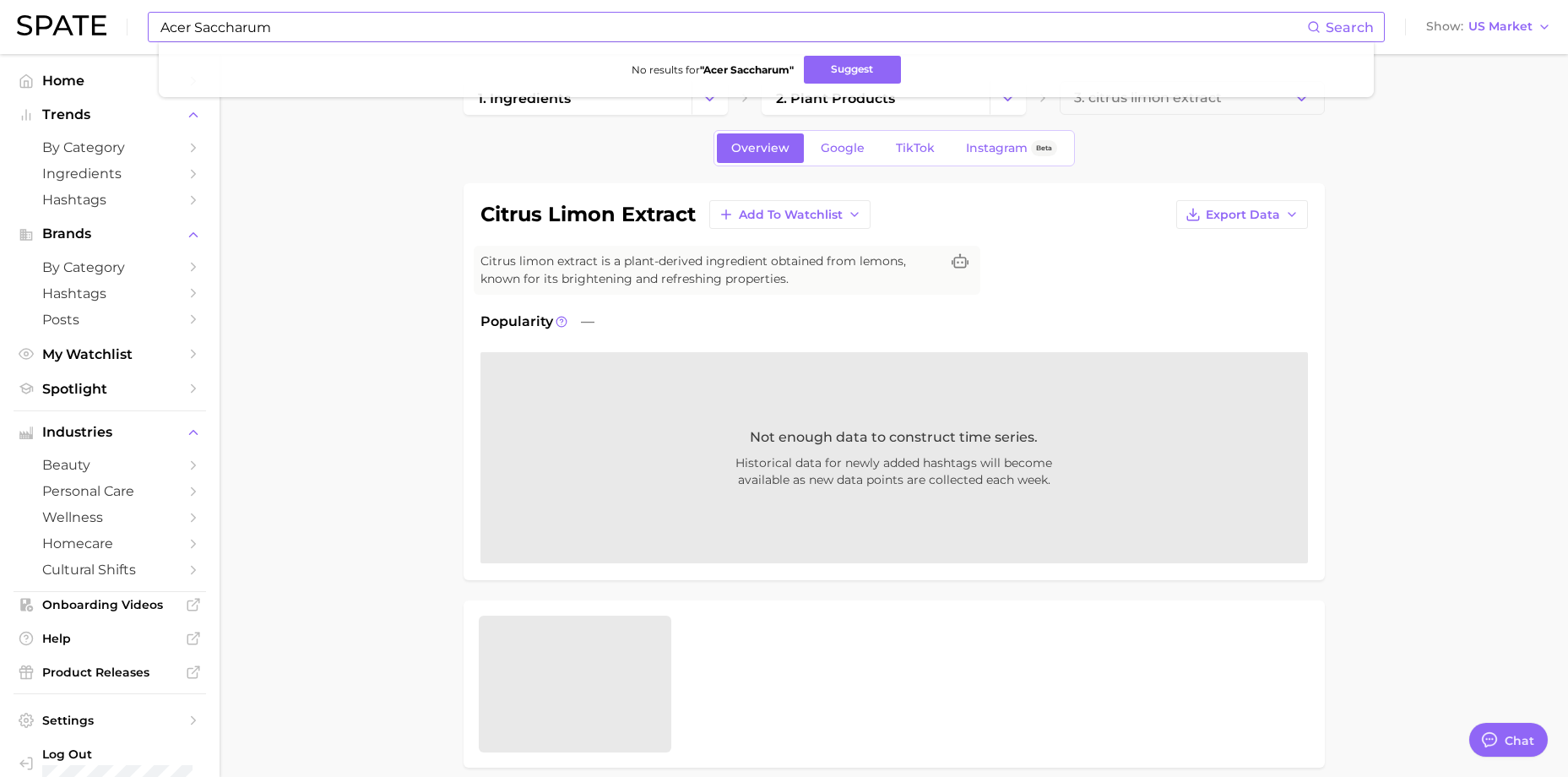 click on "Acer Saccharum" at bounding box center [733, 27] 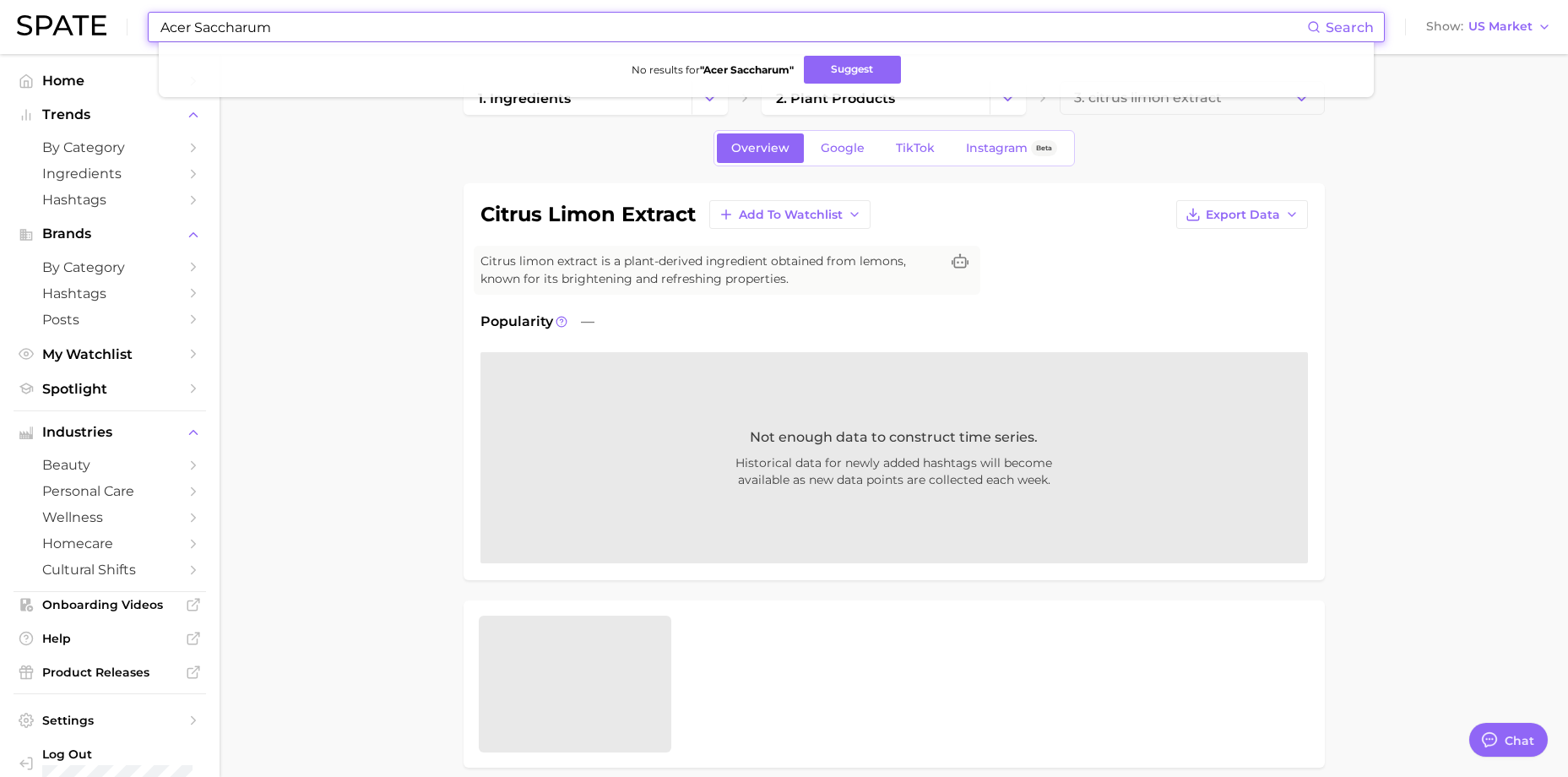 drag, startPoint x: 335, startPoint y: 34, endPoint x: 137, endPoint y: 40, distance: 198.09089 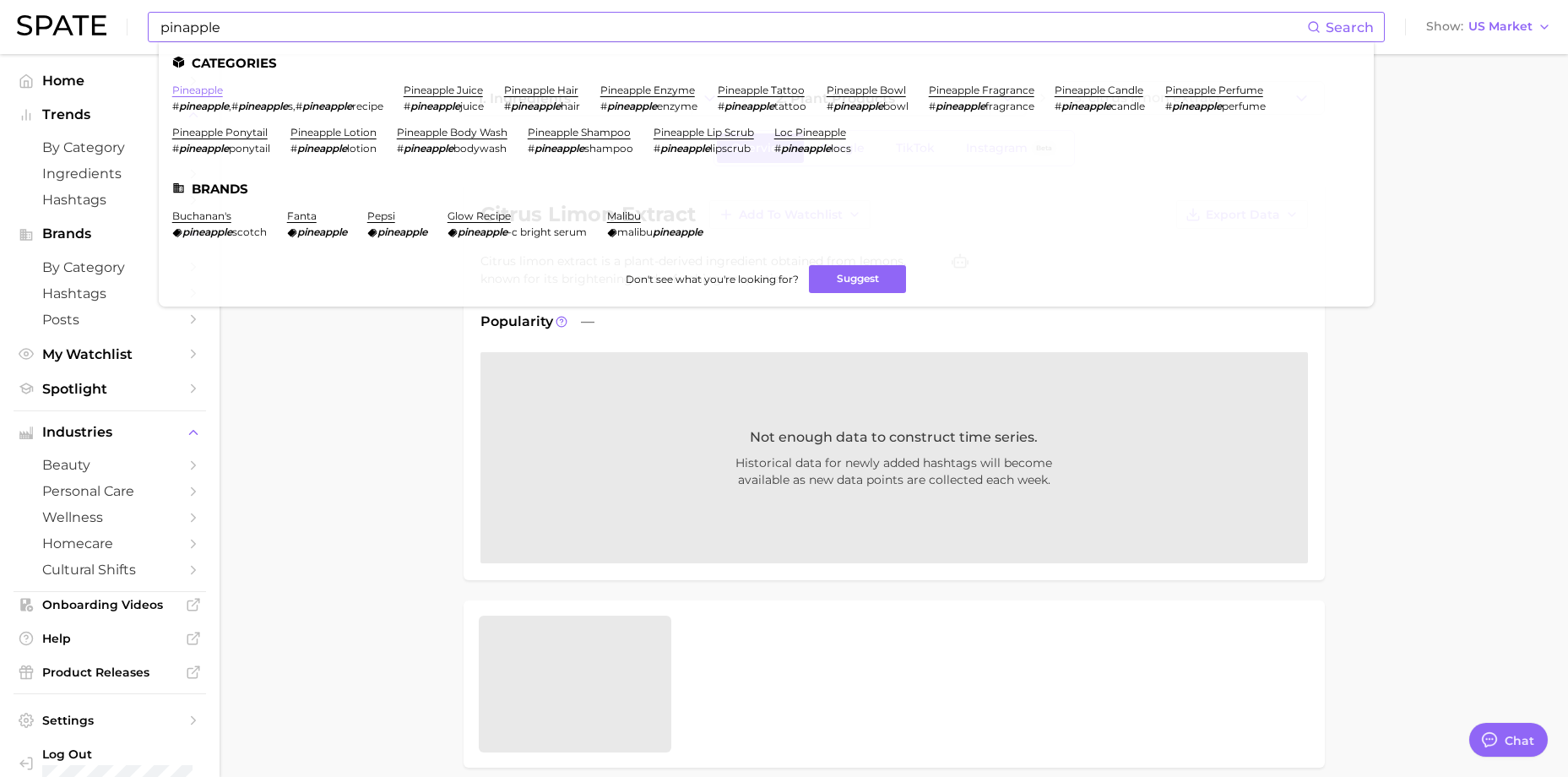 click on "pineapple" at bounding box center (198, 90) 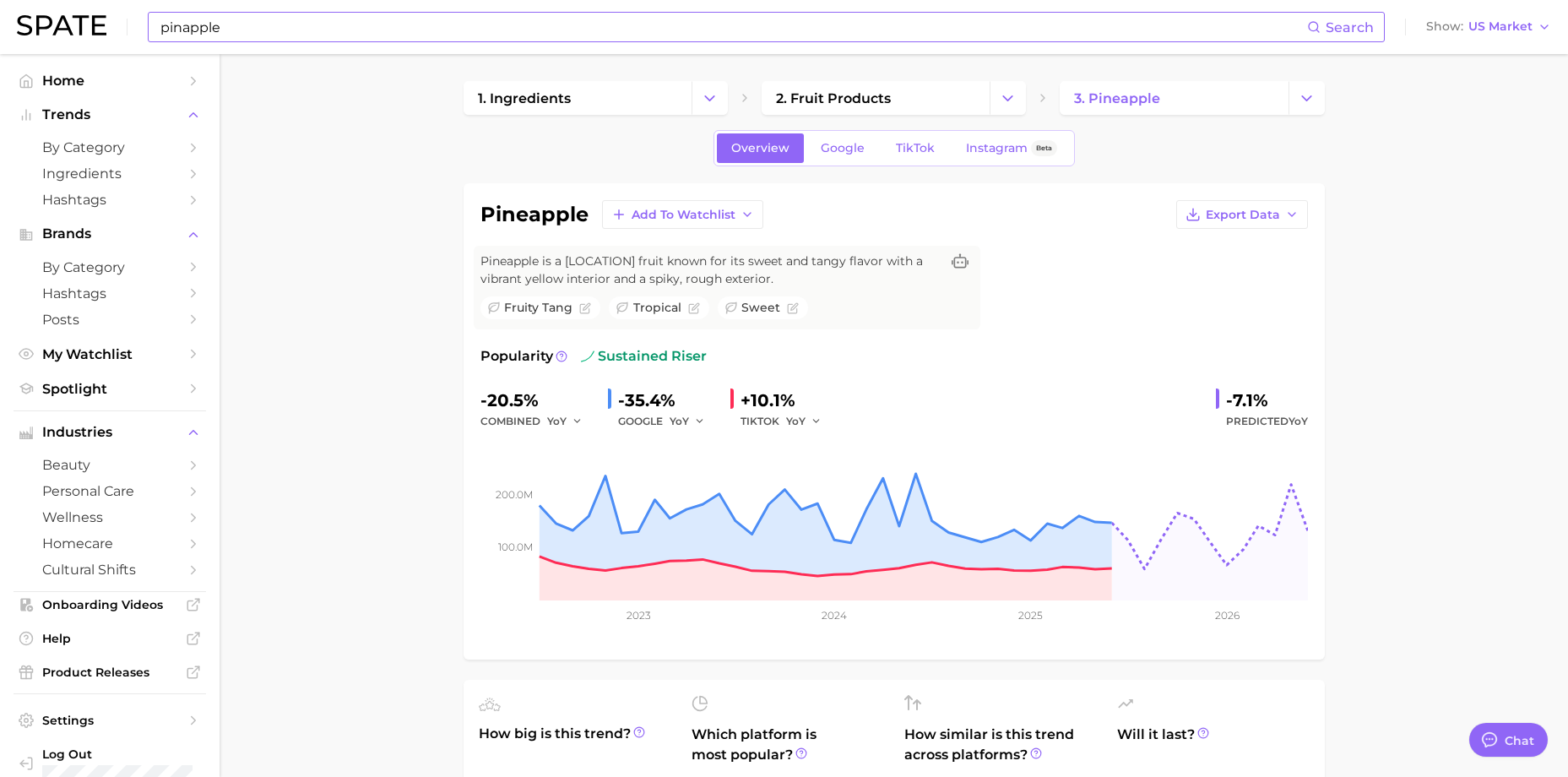 click on "pinapple" at bounding box center [733, 27] 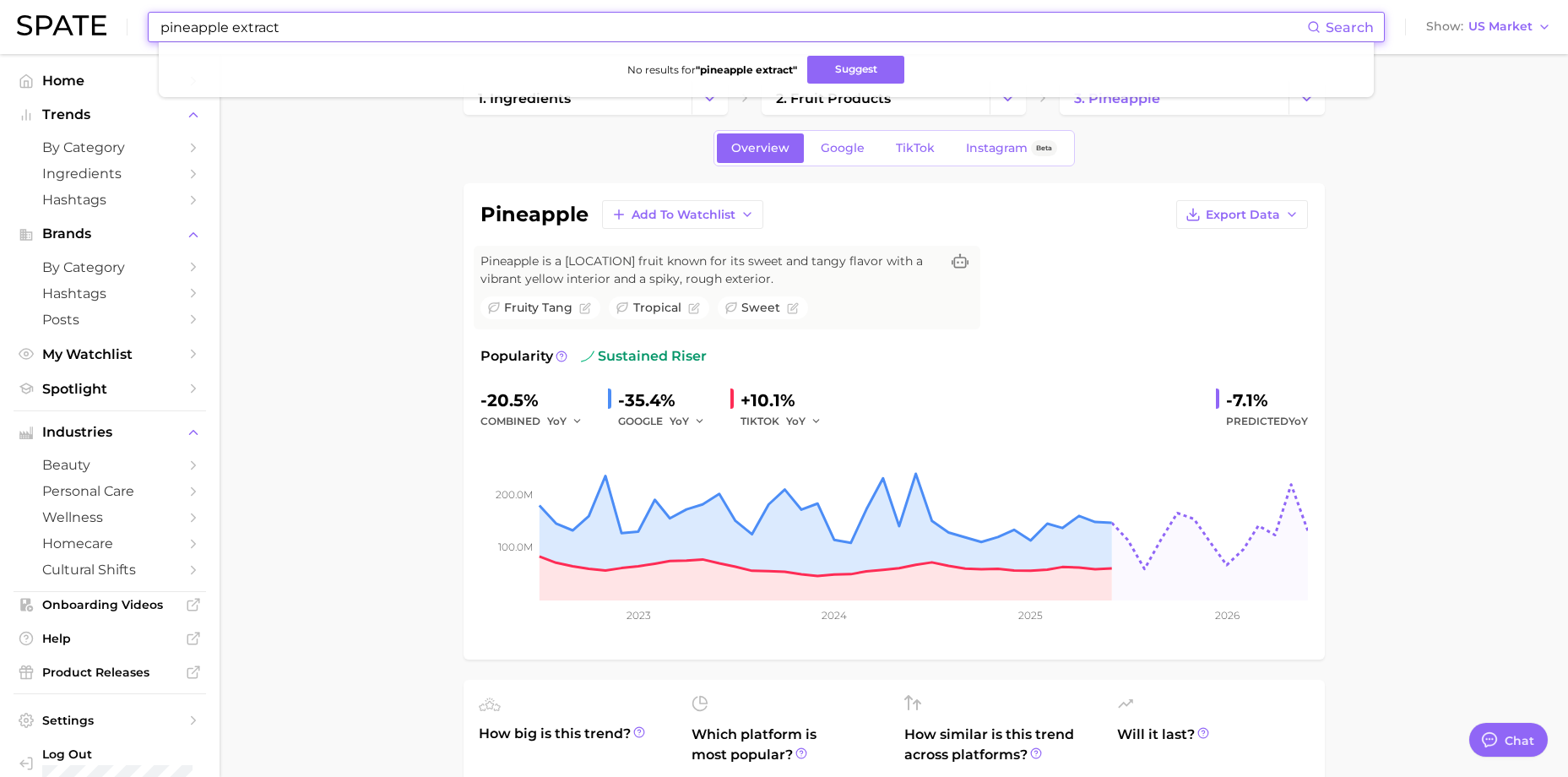 click on "pineapple extract" at bounding box center [733, 27] 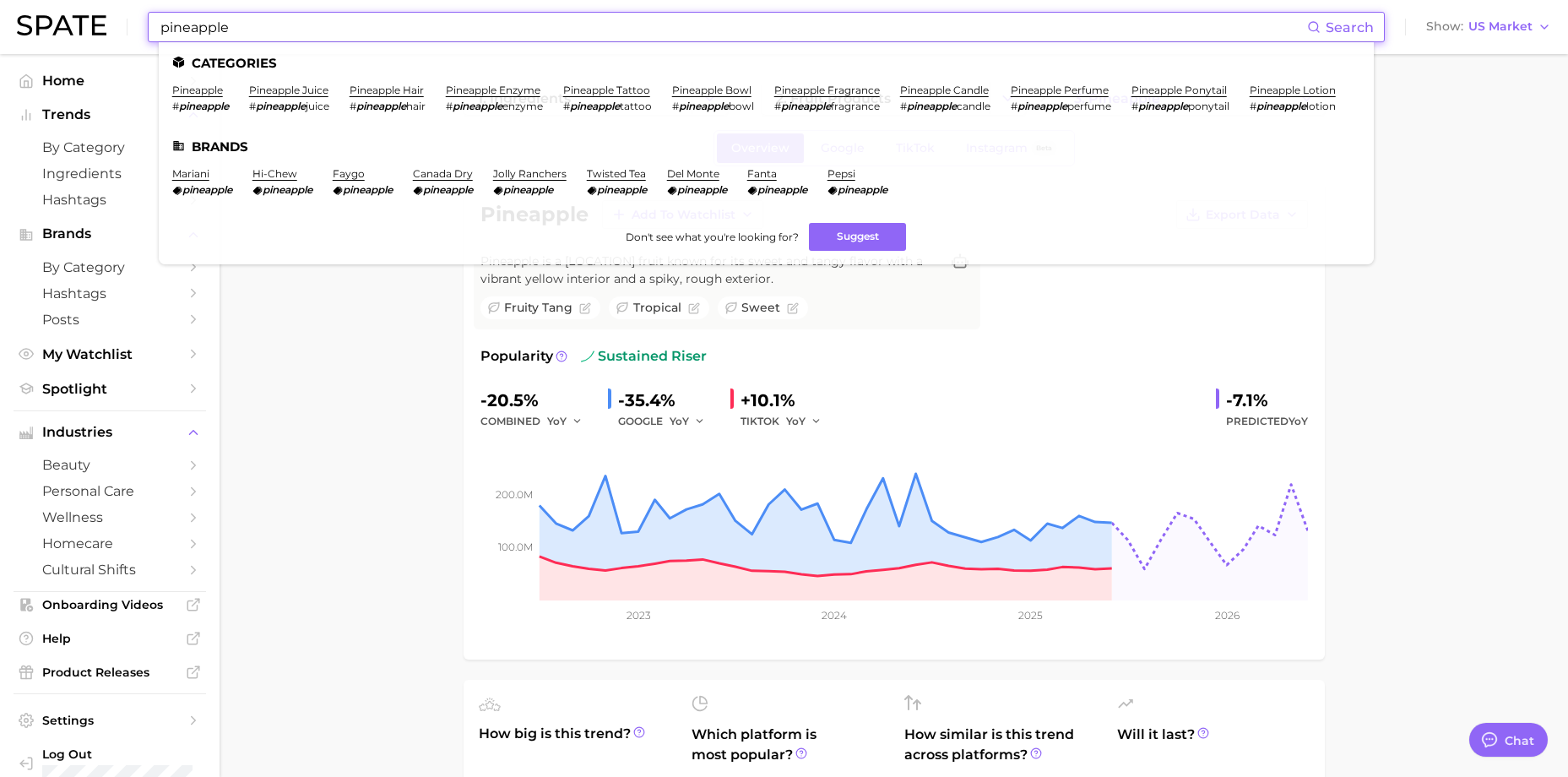 type on "pineapple" 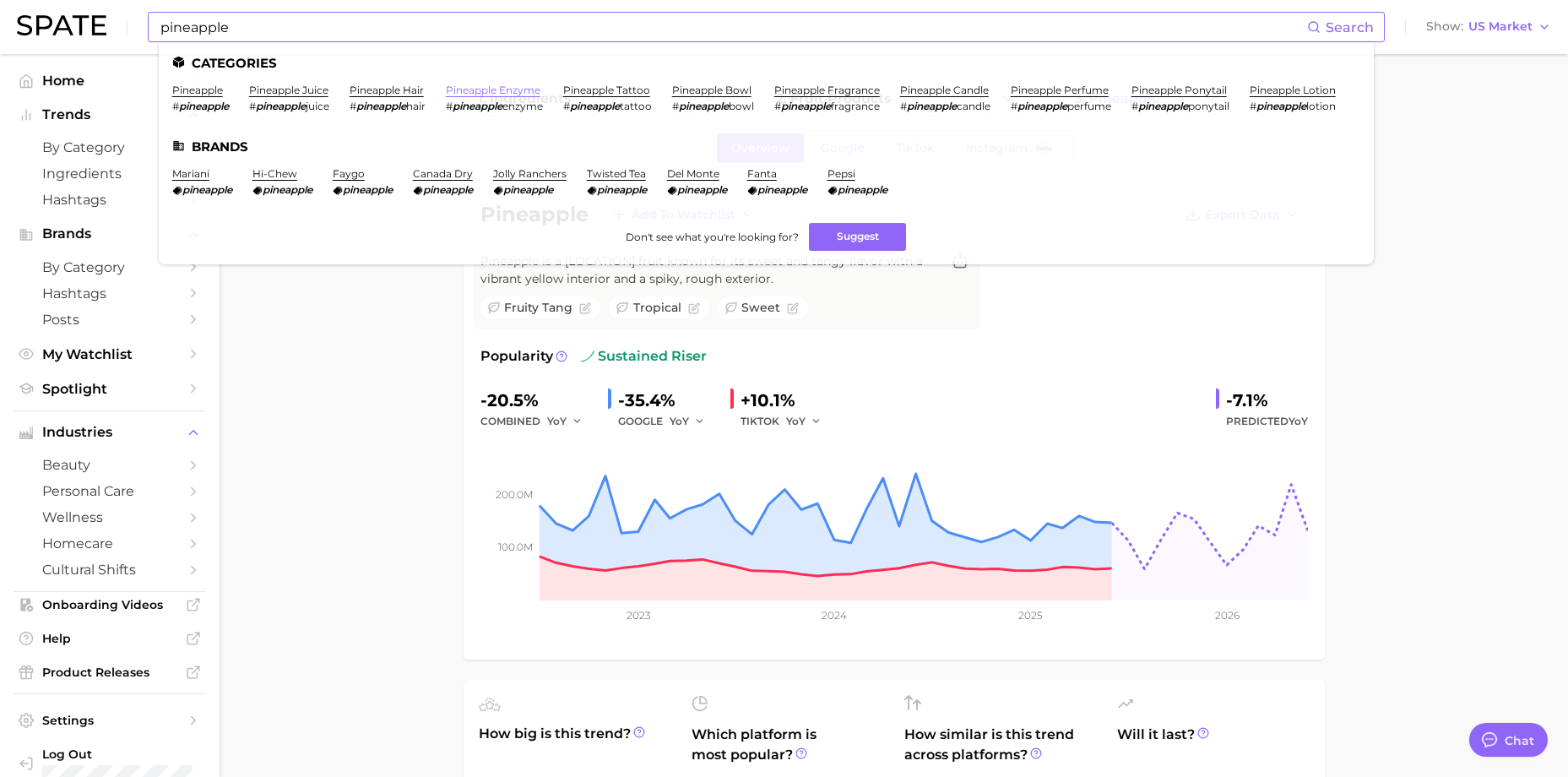 click on "pineapple enzyme" at bounding box center (493, 90) 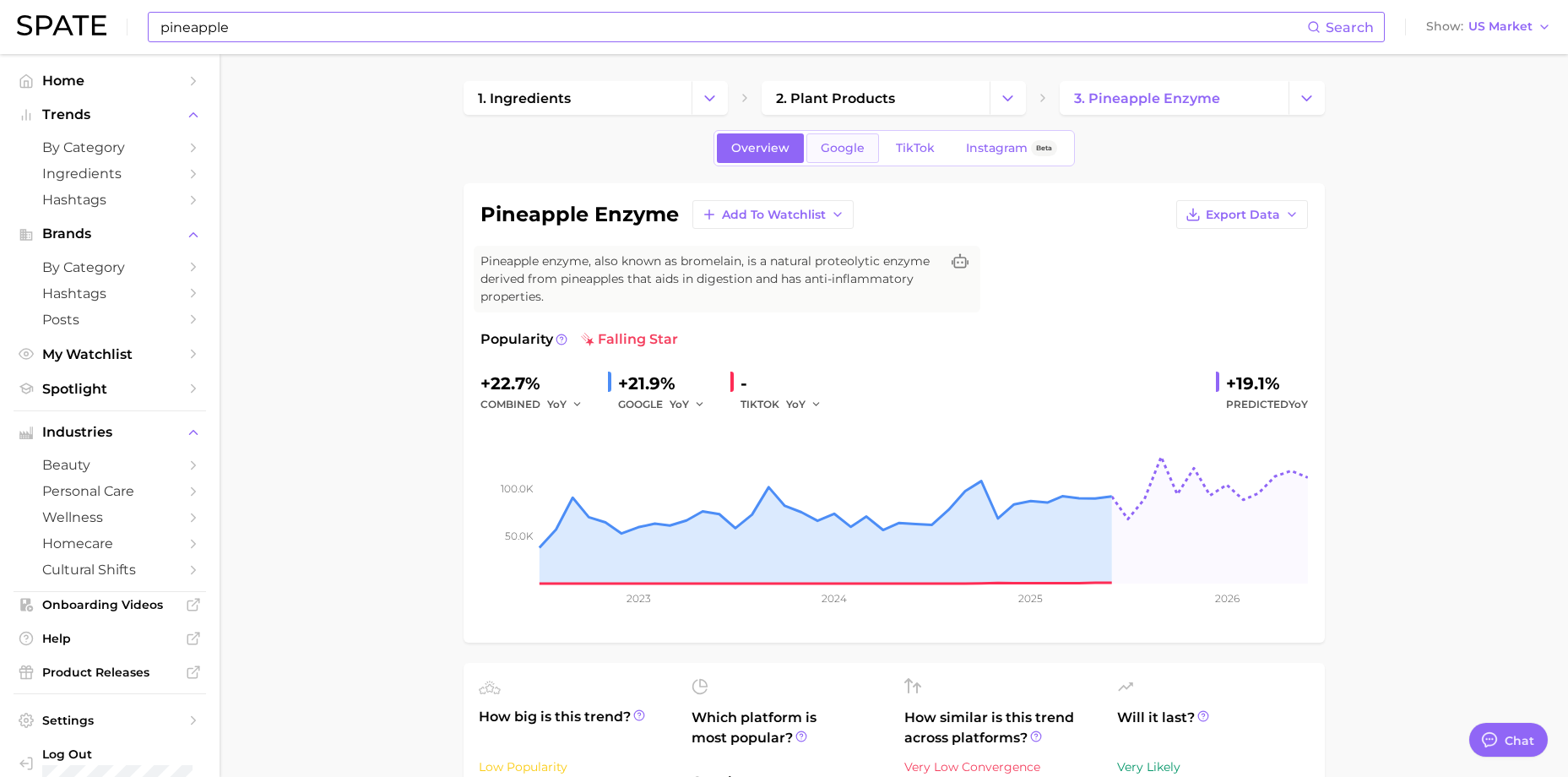 click on "Google" at bounding box center [843, 148] 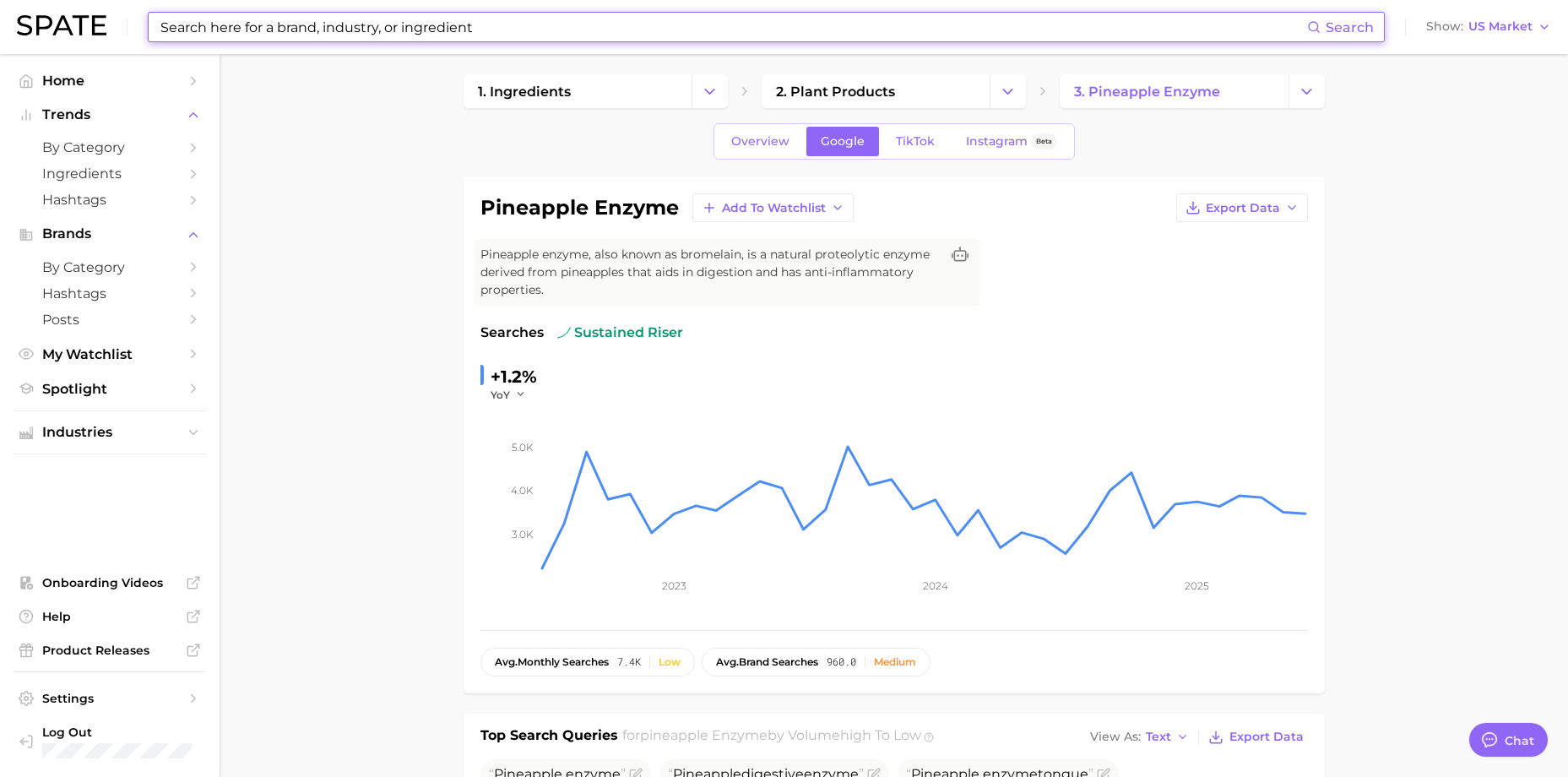 scroll, scrollTop: 0, scrollLeft: 0, axis: both 